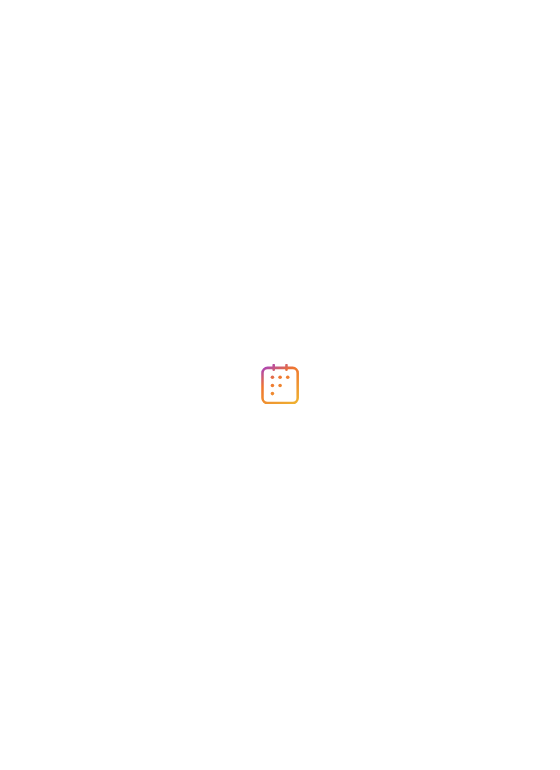 scroll, scrollTop: 0, scrollLeft: 0, axis: both 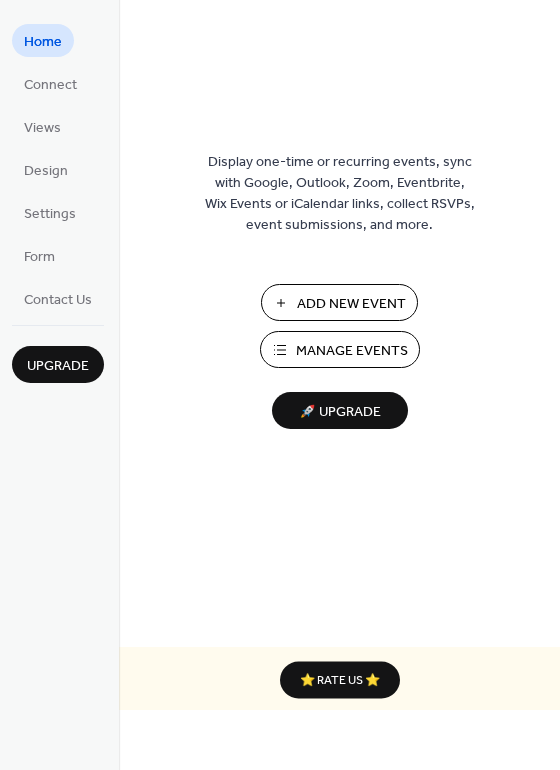 click on "Manage Events" at bounding box center [352, 351] 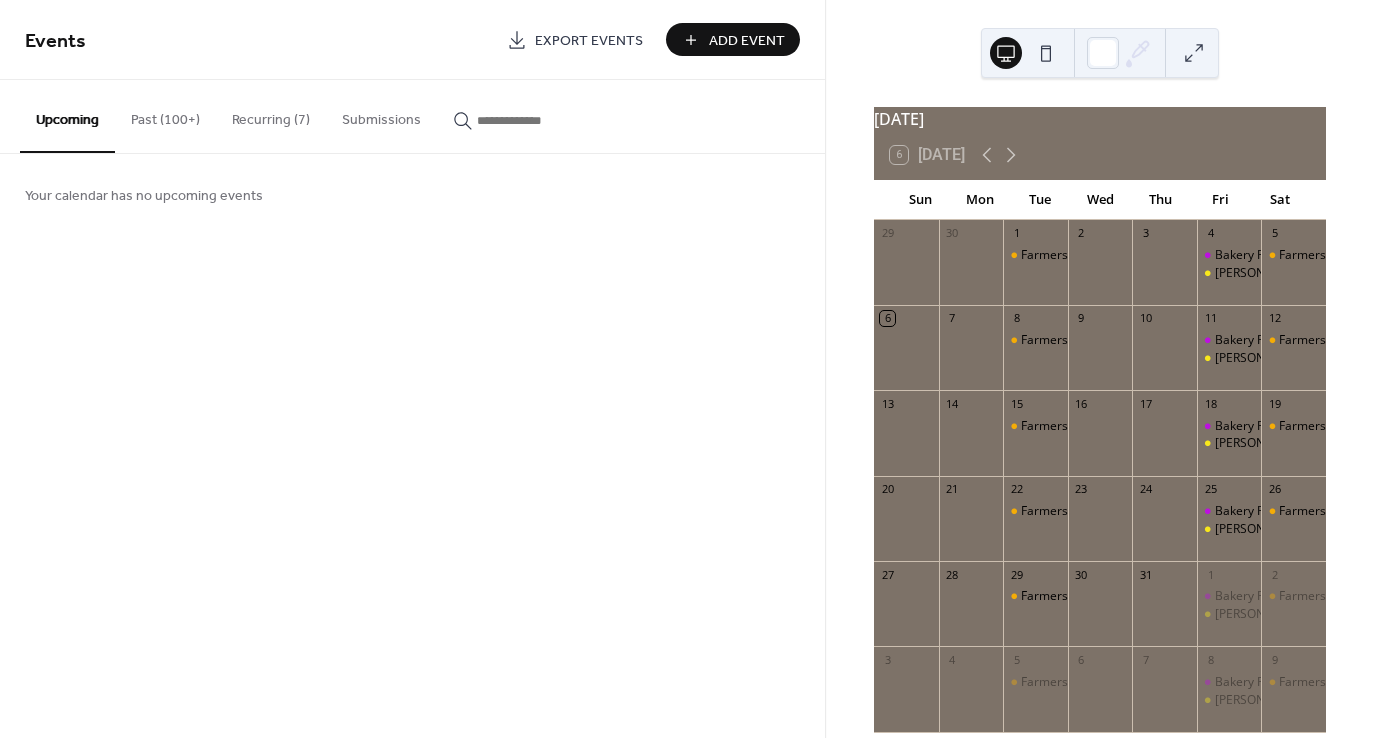 scroll, scrollTop: 0, scrollLeft: 0, axis: both 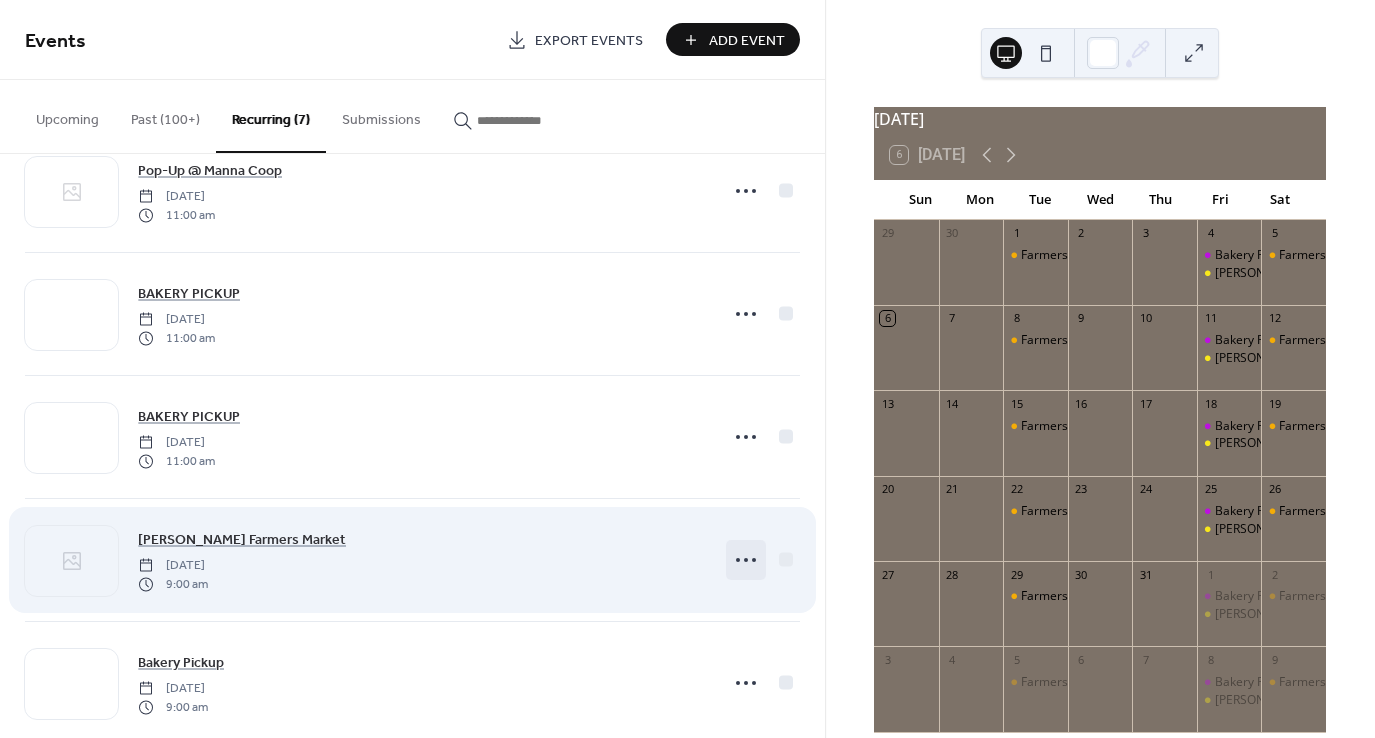 click 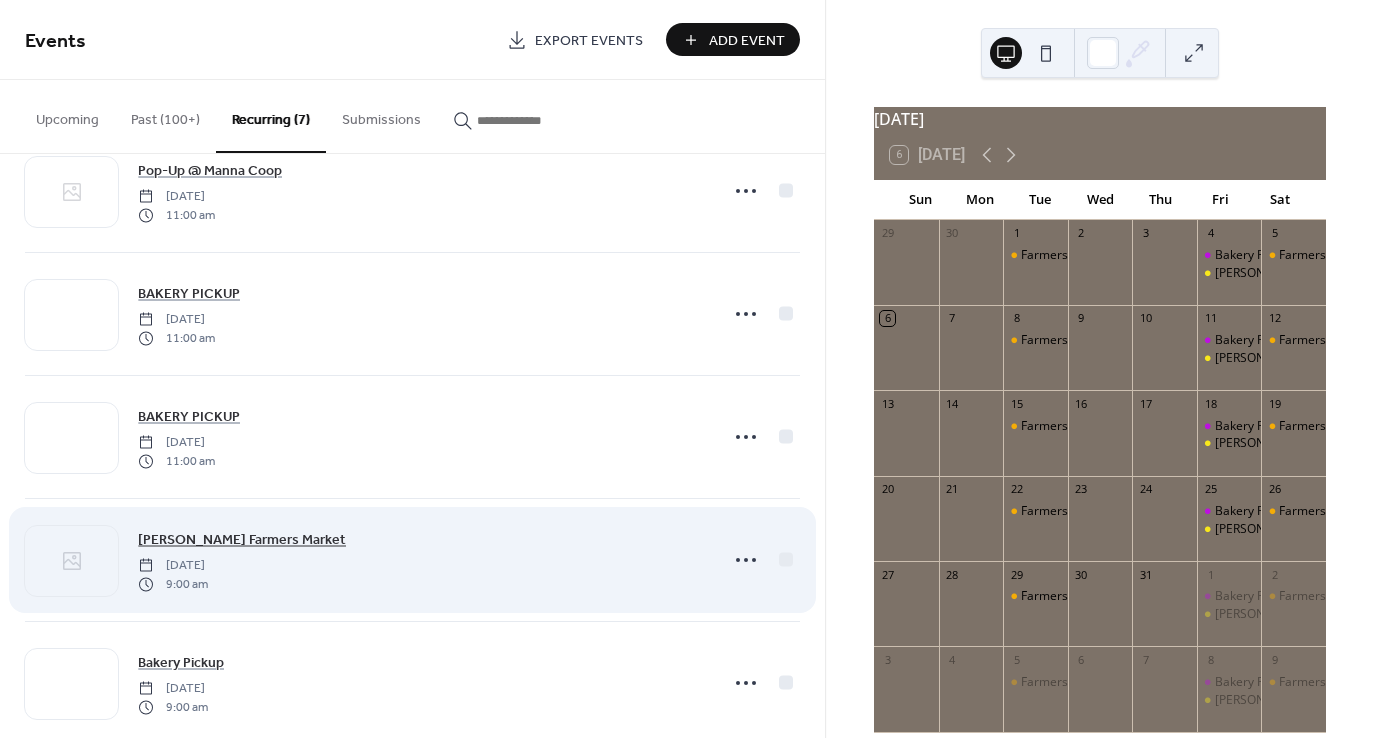click on "[PERSON_NAME] Farmers Market" at bounding box center [242, 540] 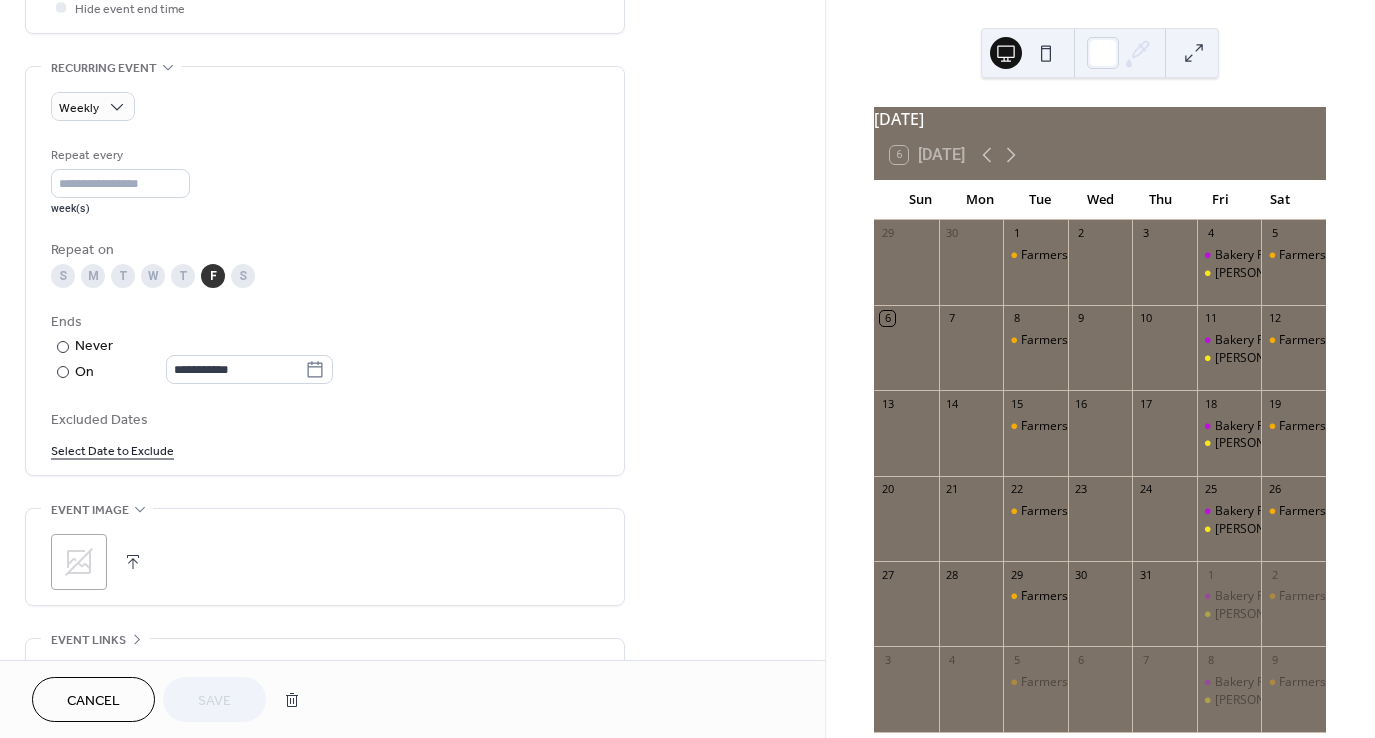 scroll, scrollTop: 900, scrollLeft: 0, axis: vertical 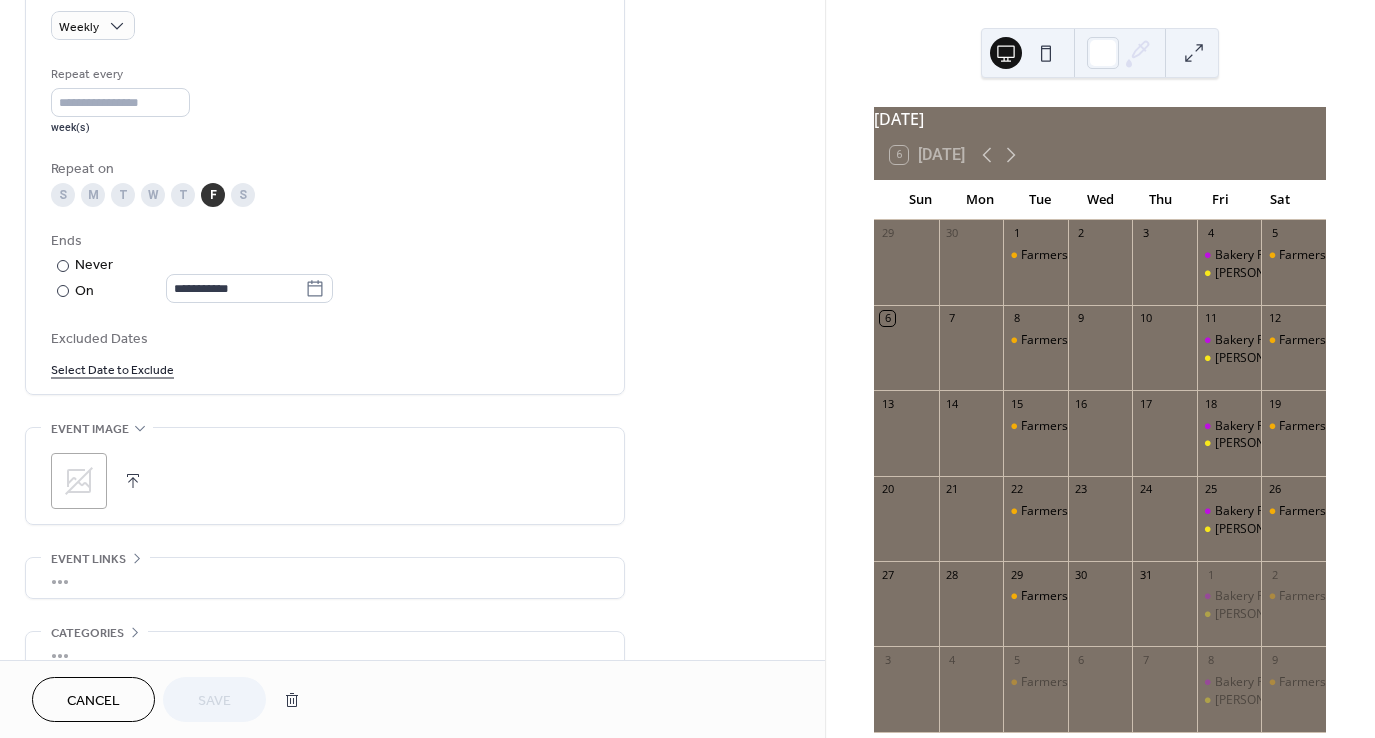 click on "Select Date to Exclude" at bounding box center [112, 368] 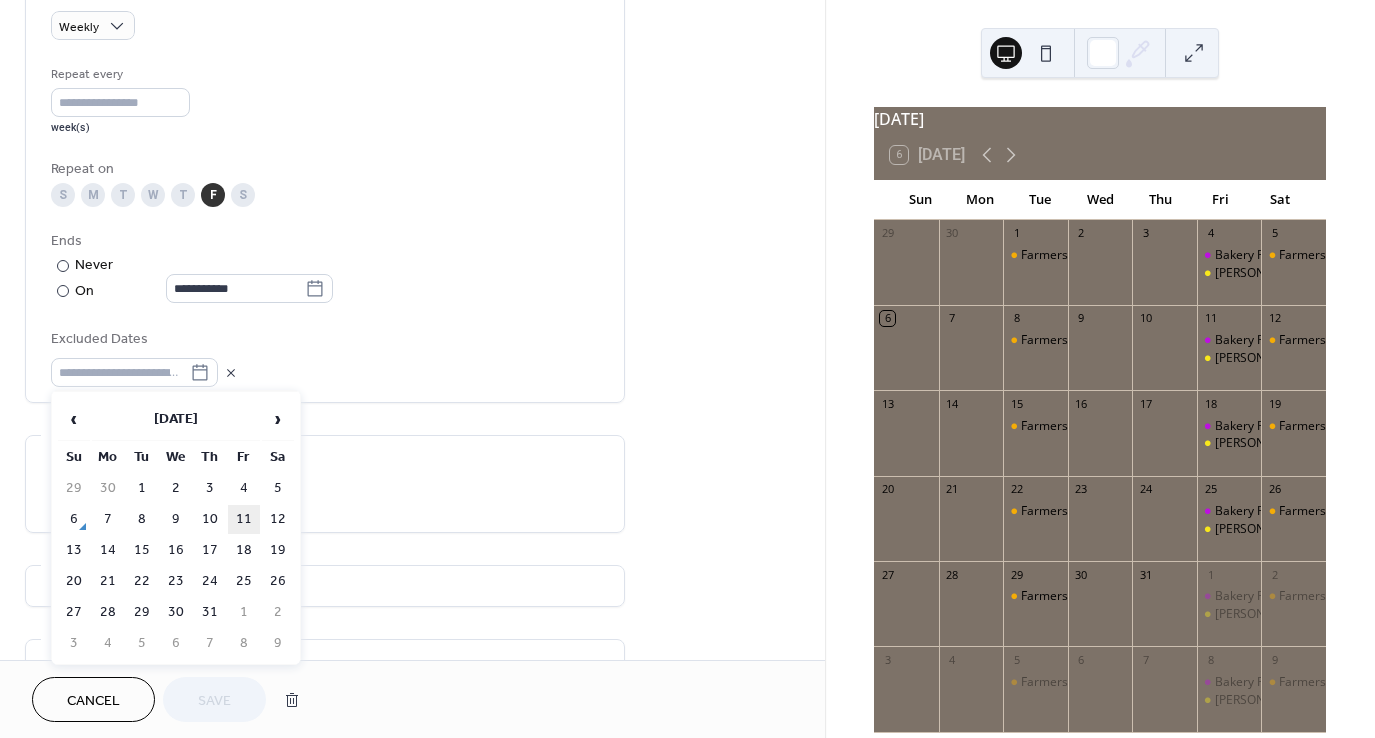 click on "11" at bounding box center [244, 519] 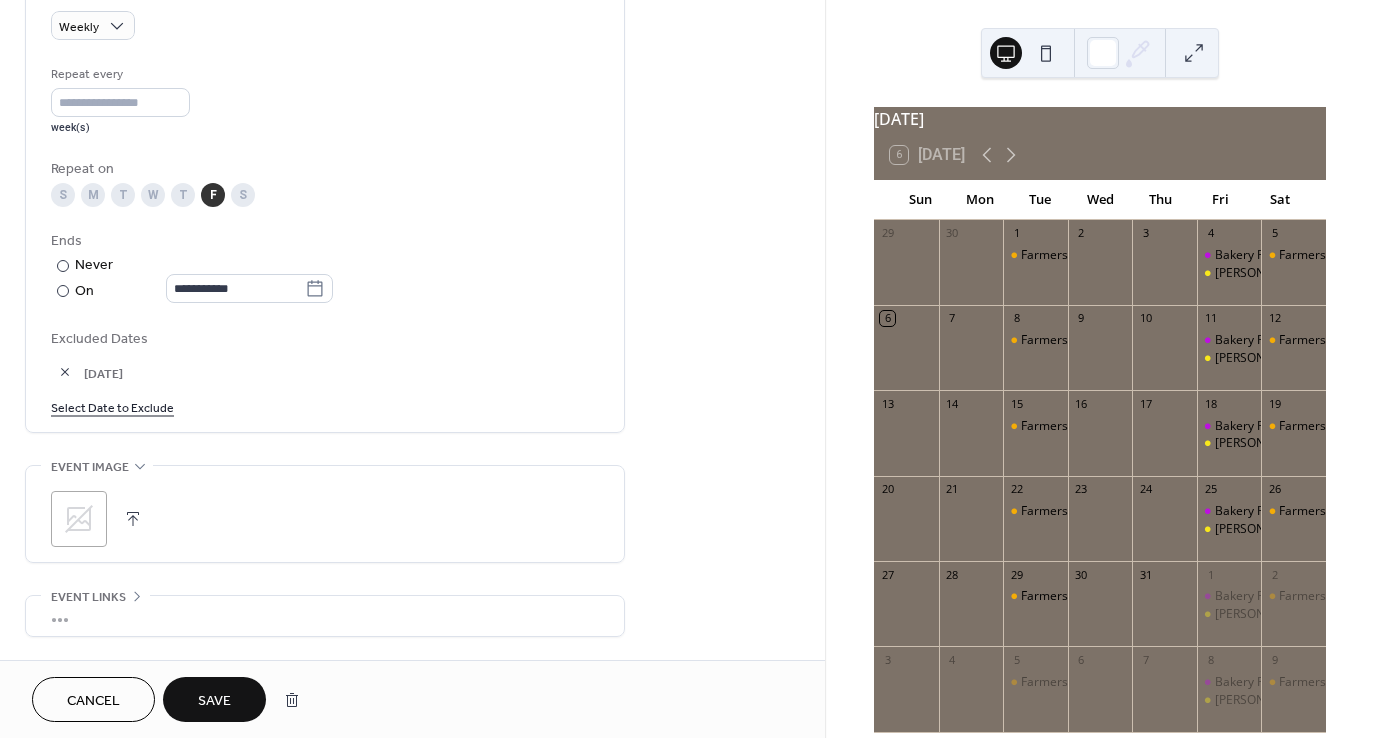 click on "Save" at bounding box center [214, 699] 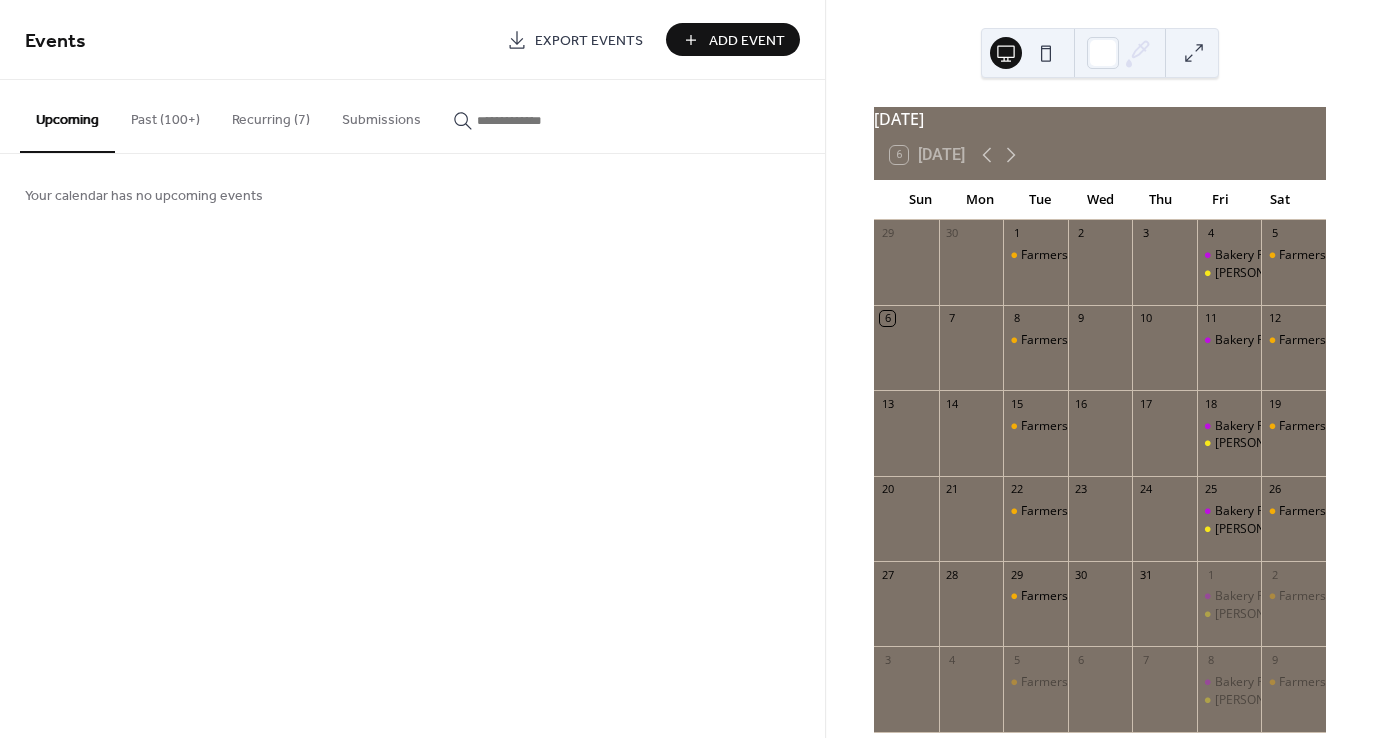 click on "Recurring  (7)" at bounding box center (271, 115) 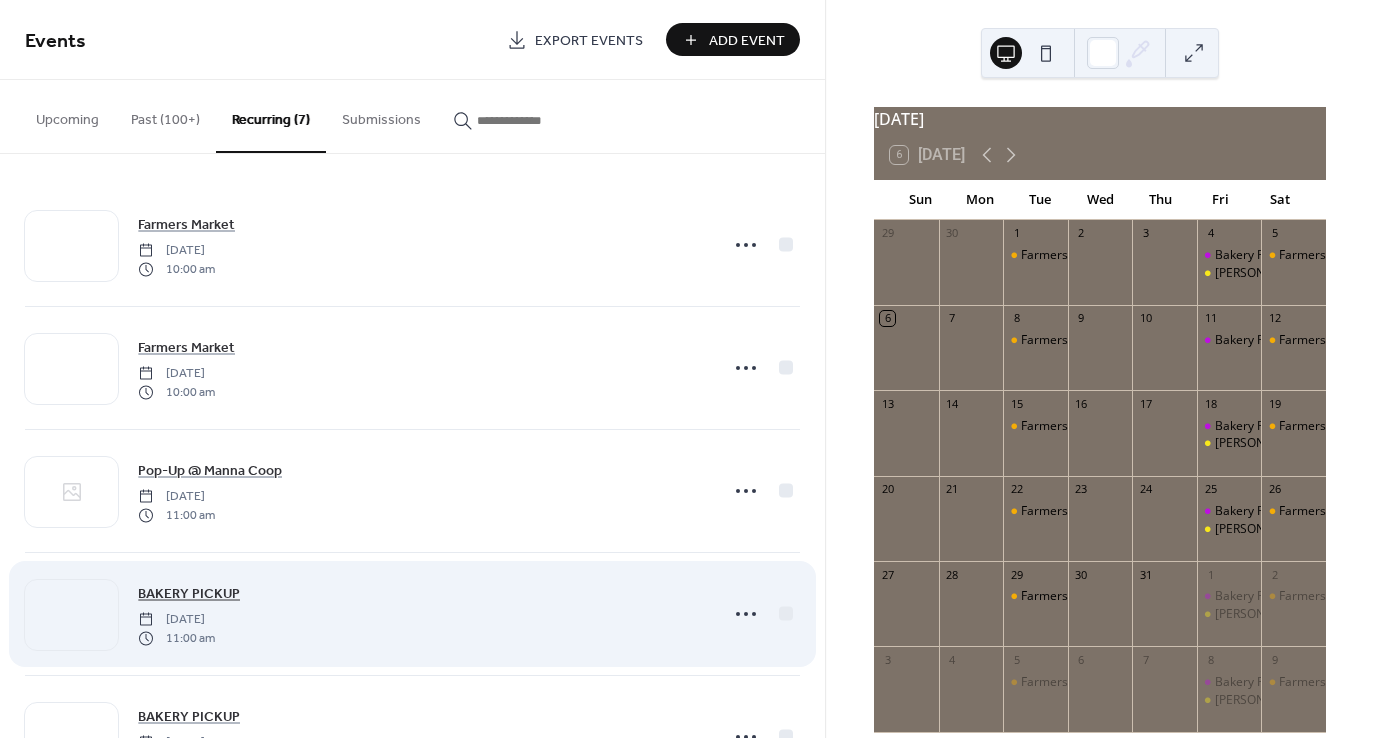 click on "BAKERY PICKUP" at bounding box center (189, 594) 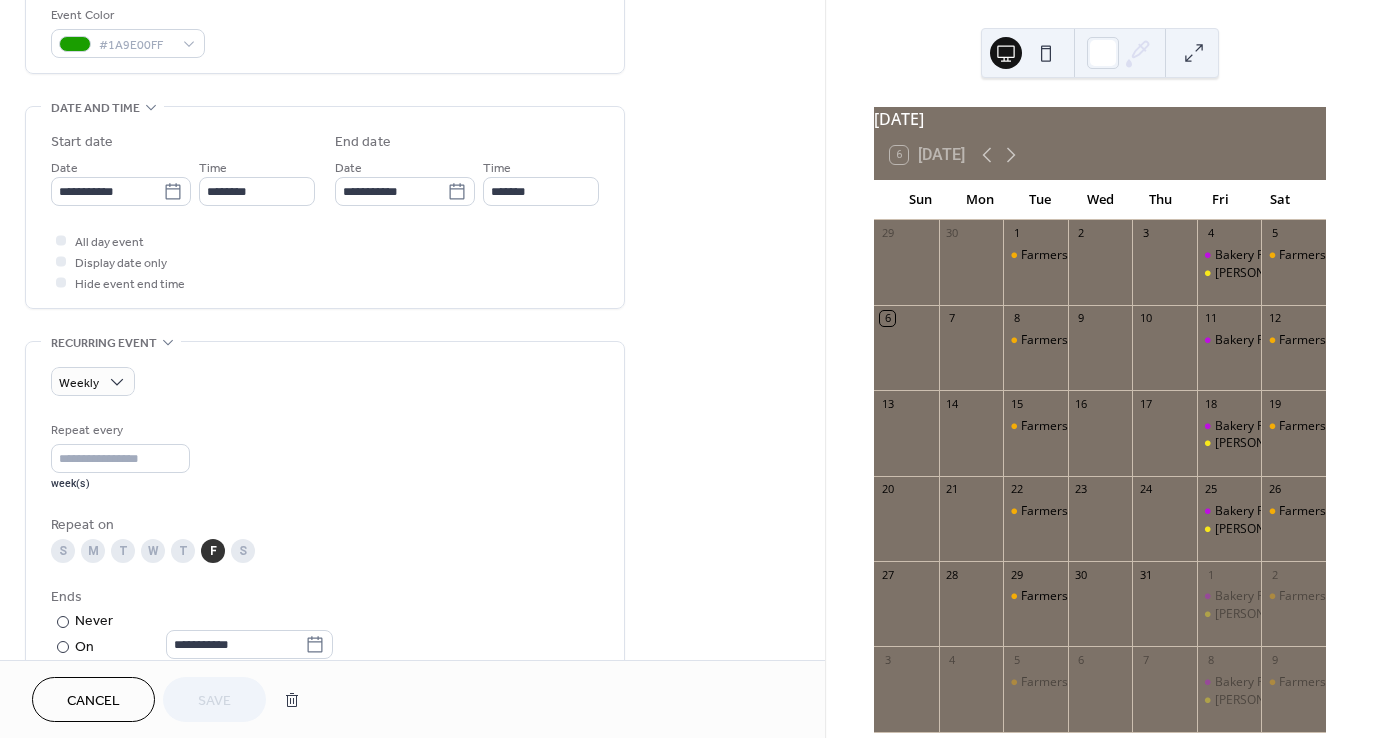 scroll, scrollTop: 600, scrollLeft: 0, axis: vertical 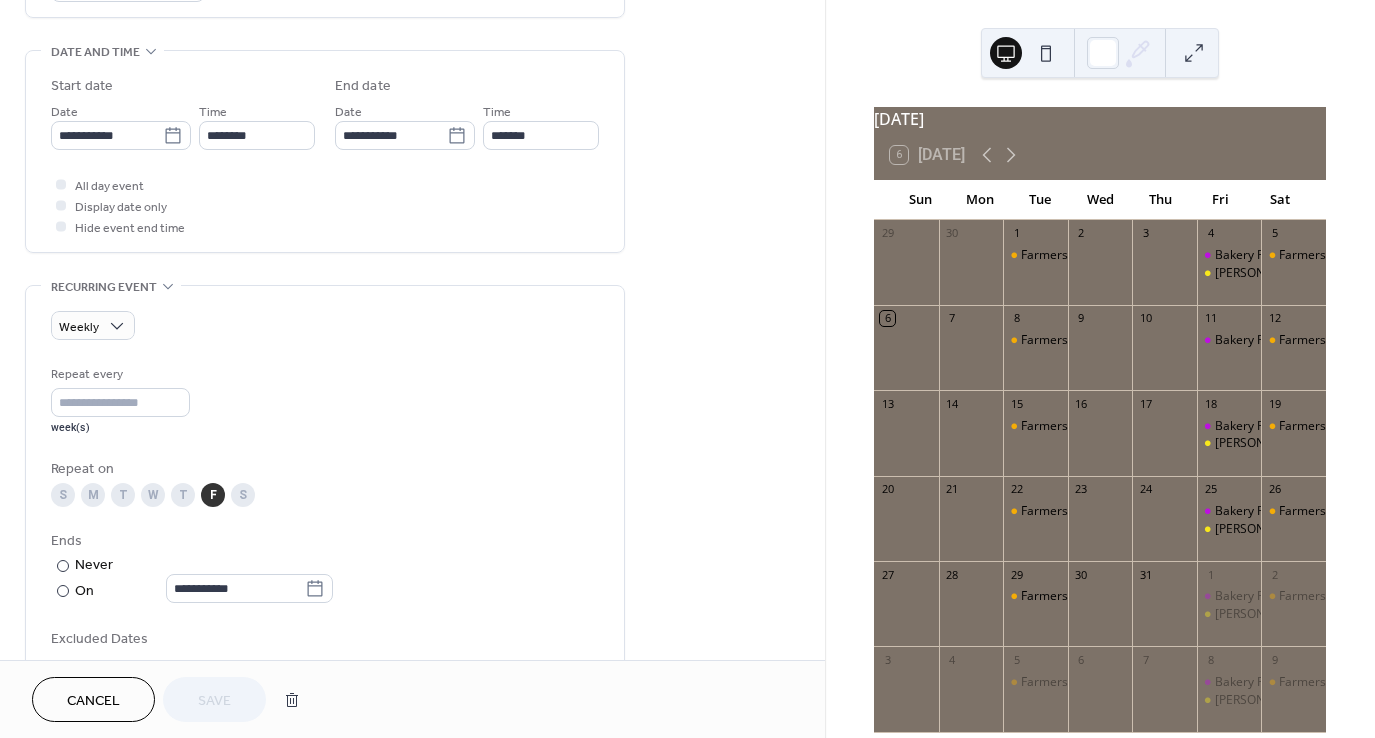 click on "Excluded Dates" at bounding box center [325, 639] 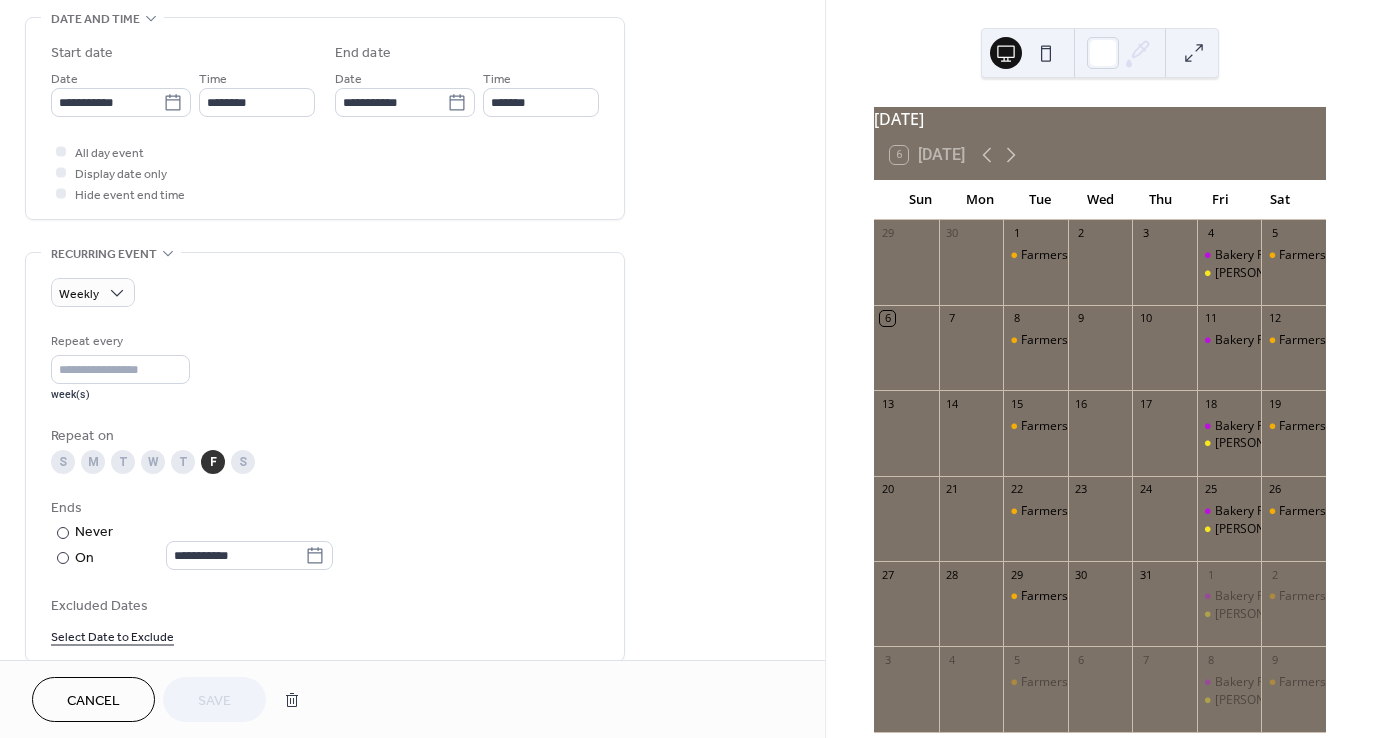 scroll, scrollTop: 700, scrollLeft: 0, axis: vertical 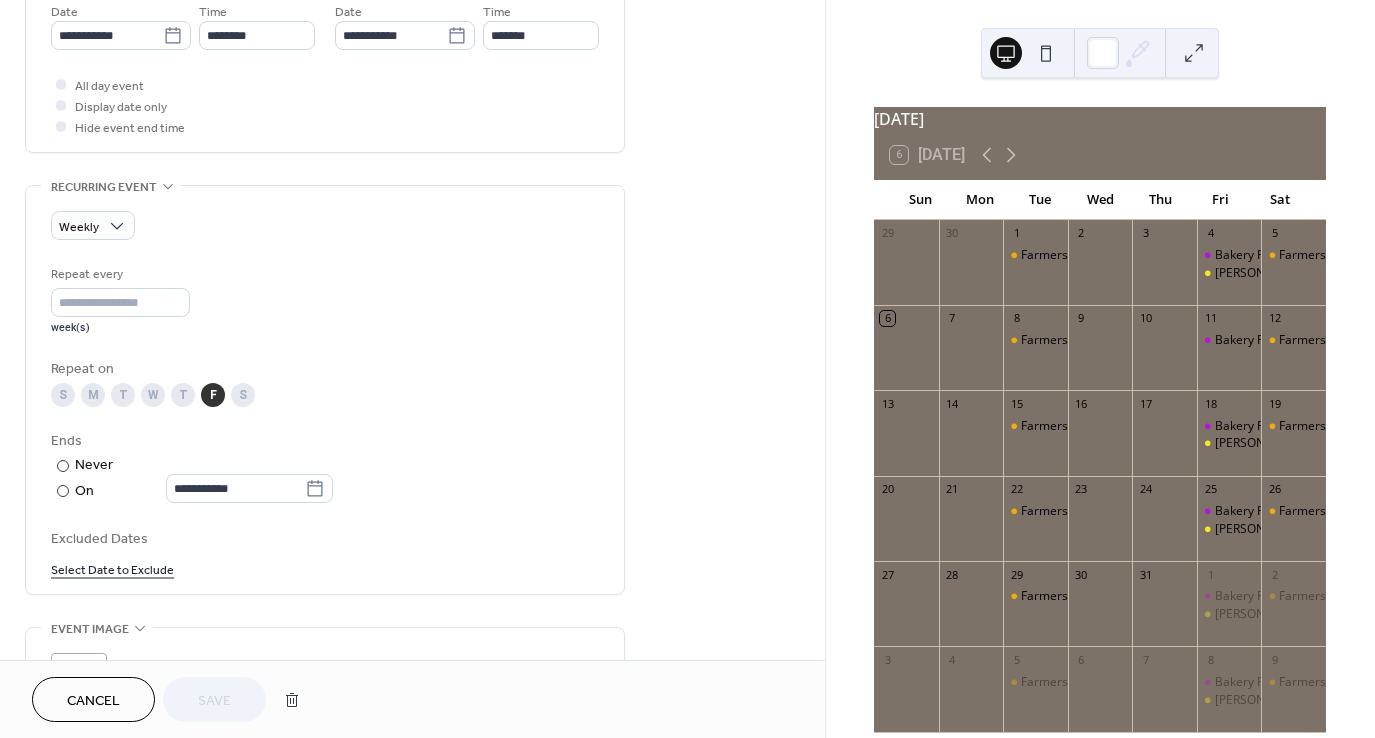 click on "Select Date to Exclude" at bounding box center [112, 568] 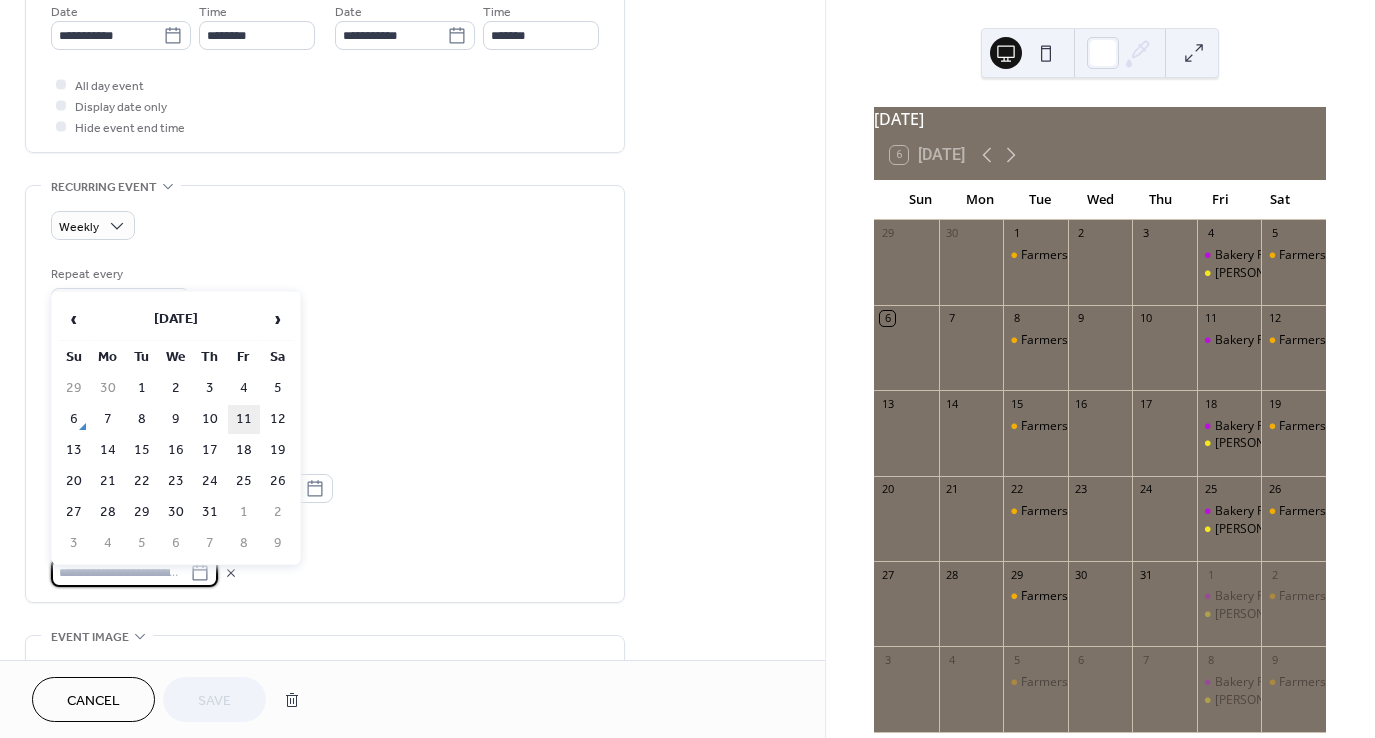 click on "11" at bounding box center (244, 419) 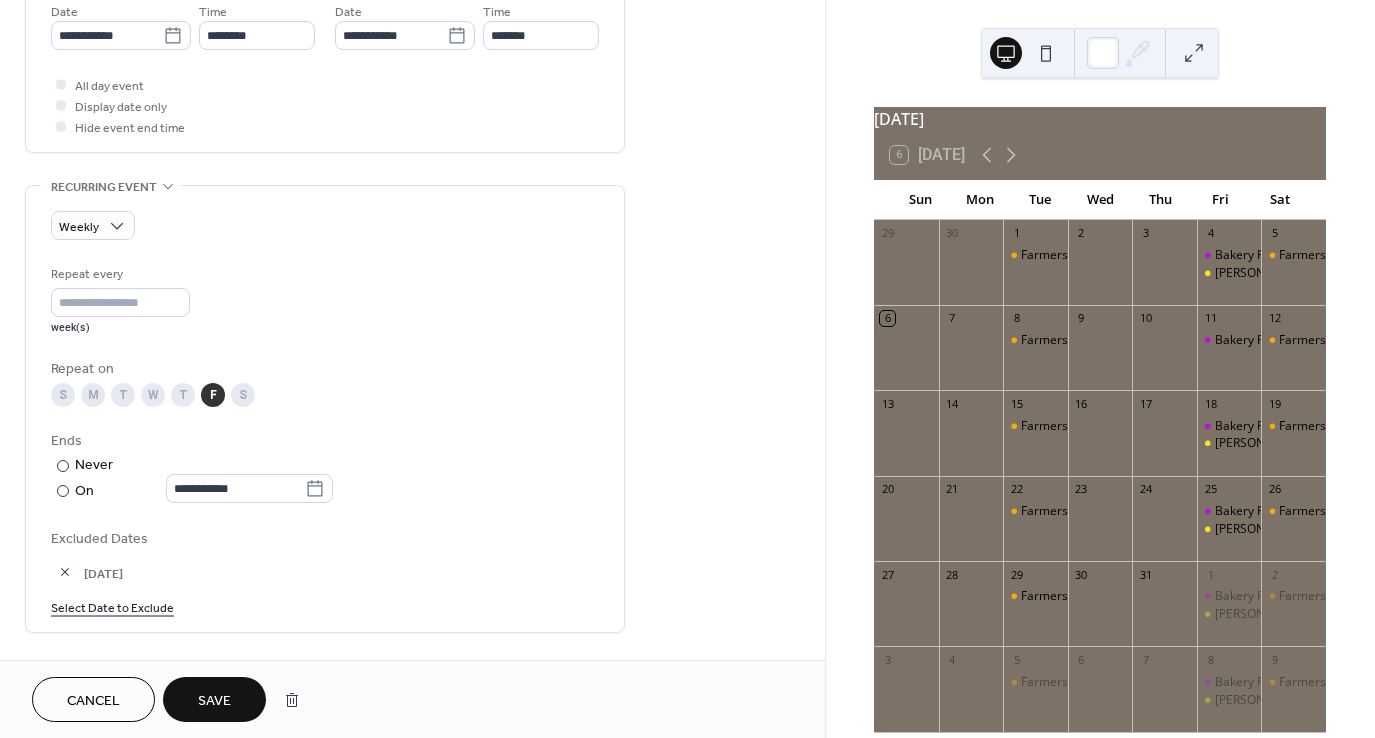 click on "Save" at bounding box center (214, 699) 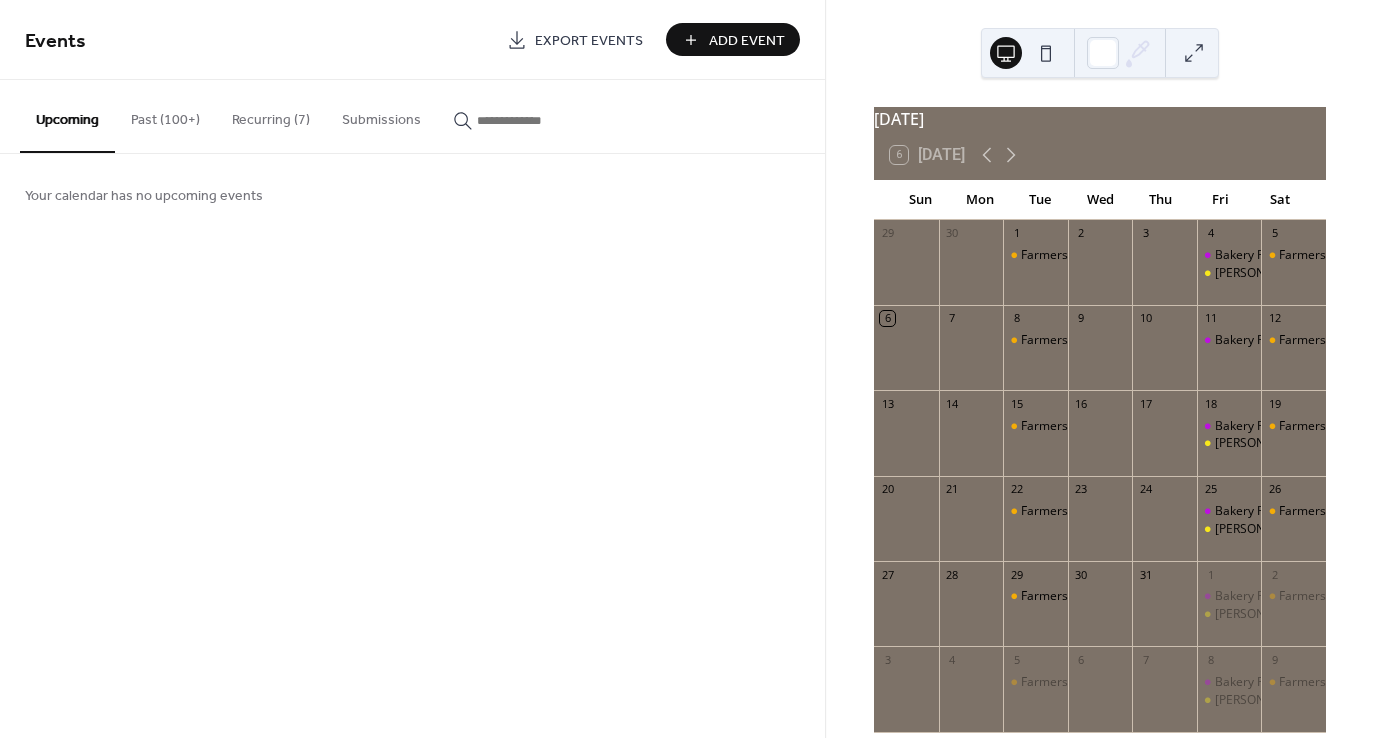 click on "Recurring  (7)" at bounding box center [271, 115] 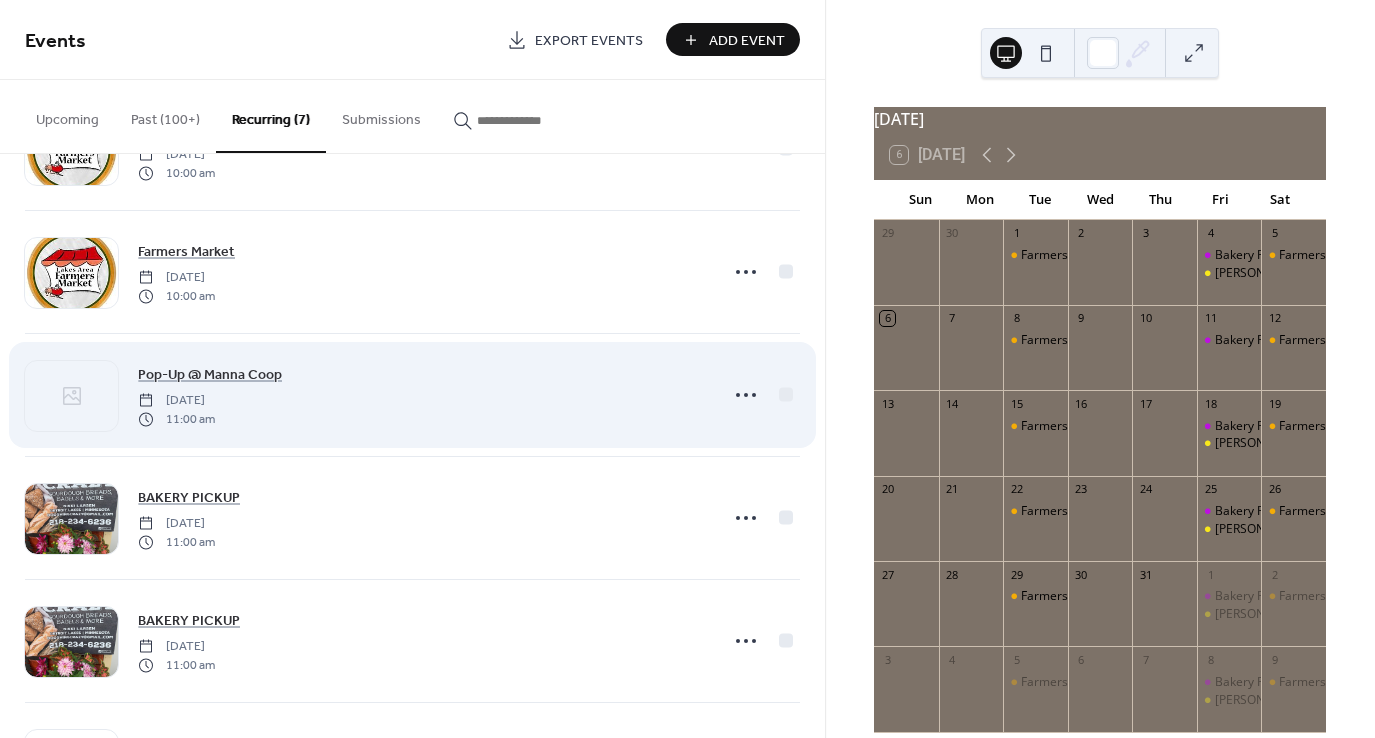 scroll, scrollTop: 100, scrollLeft: 0, axis: vertical 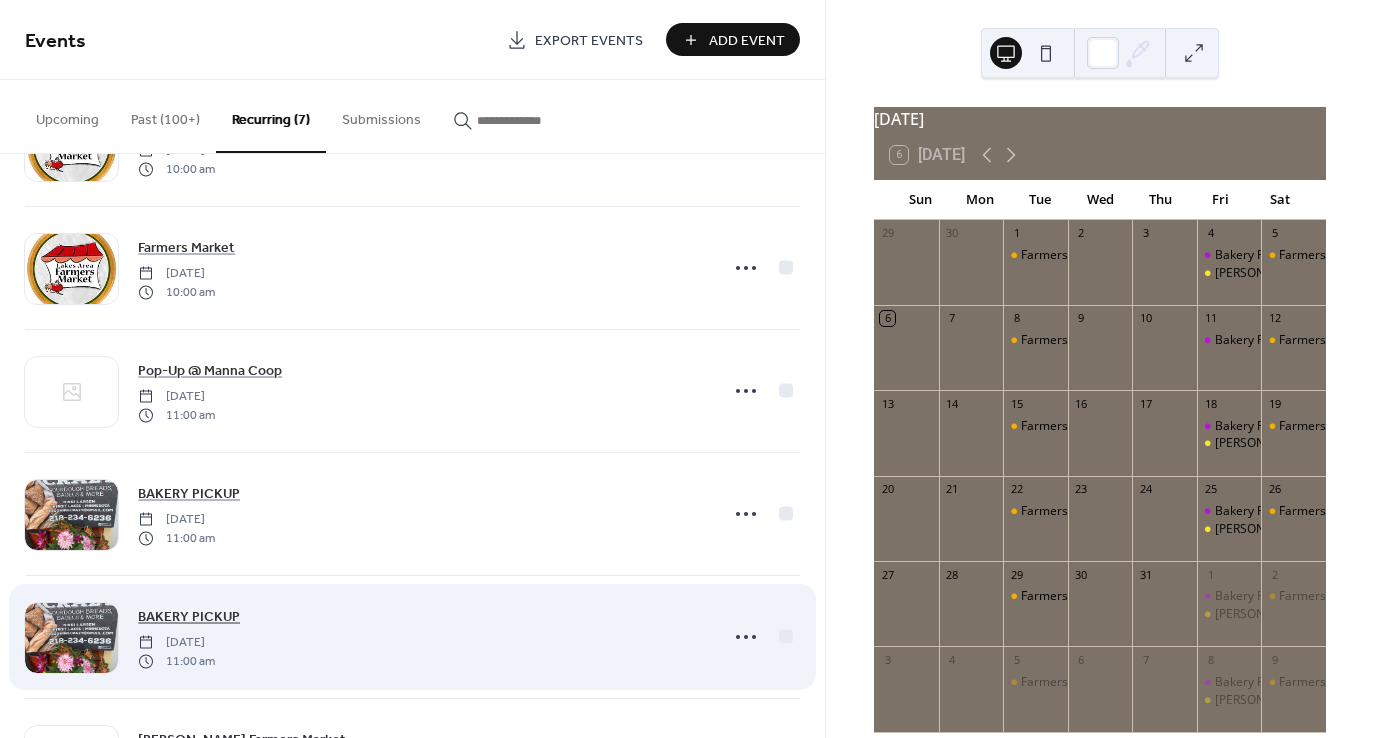 click on "BAKERY PICKUP" at bounding box center [189, 617] 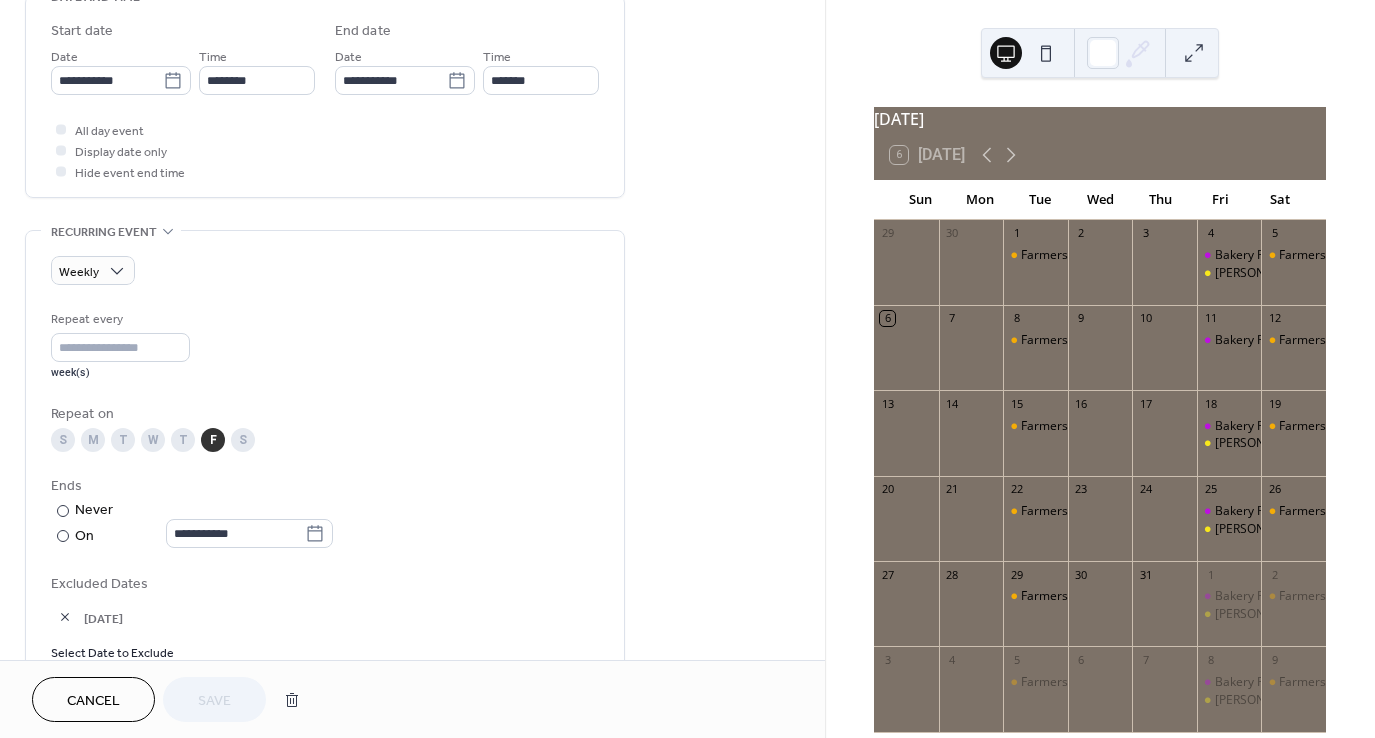 scroll, scrollTop: 800, scrollLeft: 0, axis: vertical 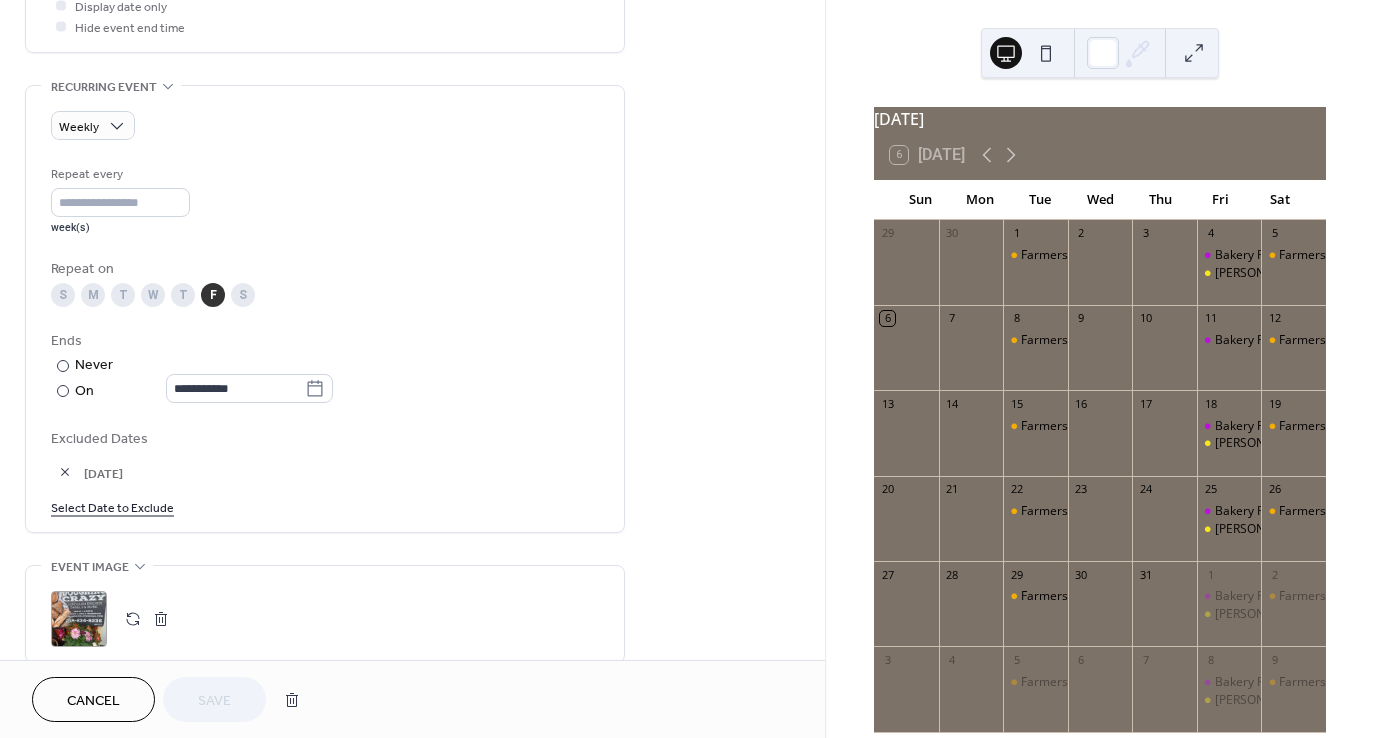 click on "Select Date to Exclude" at bounding box center [112, 506] 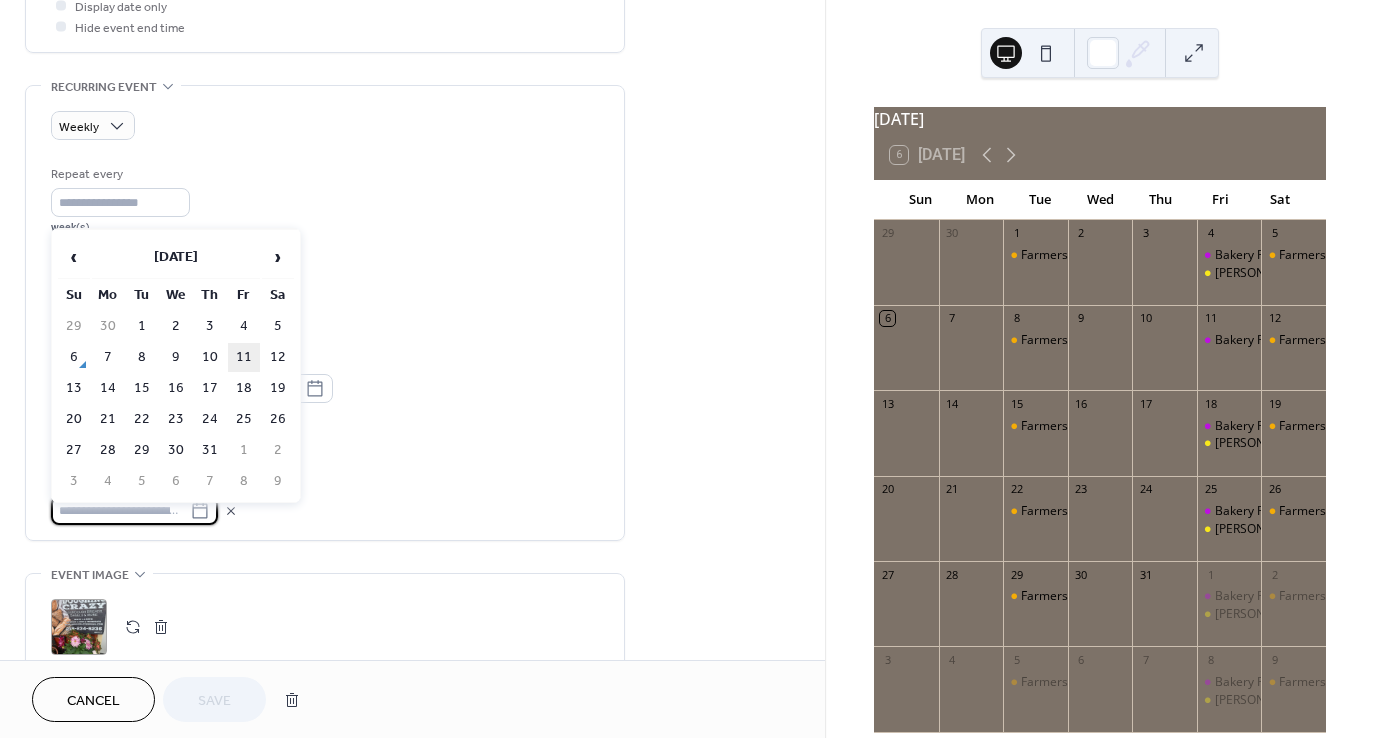 click on "11" at bounding box center [244, 357] 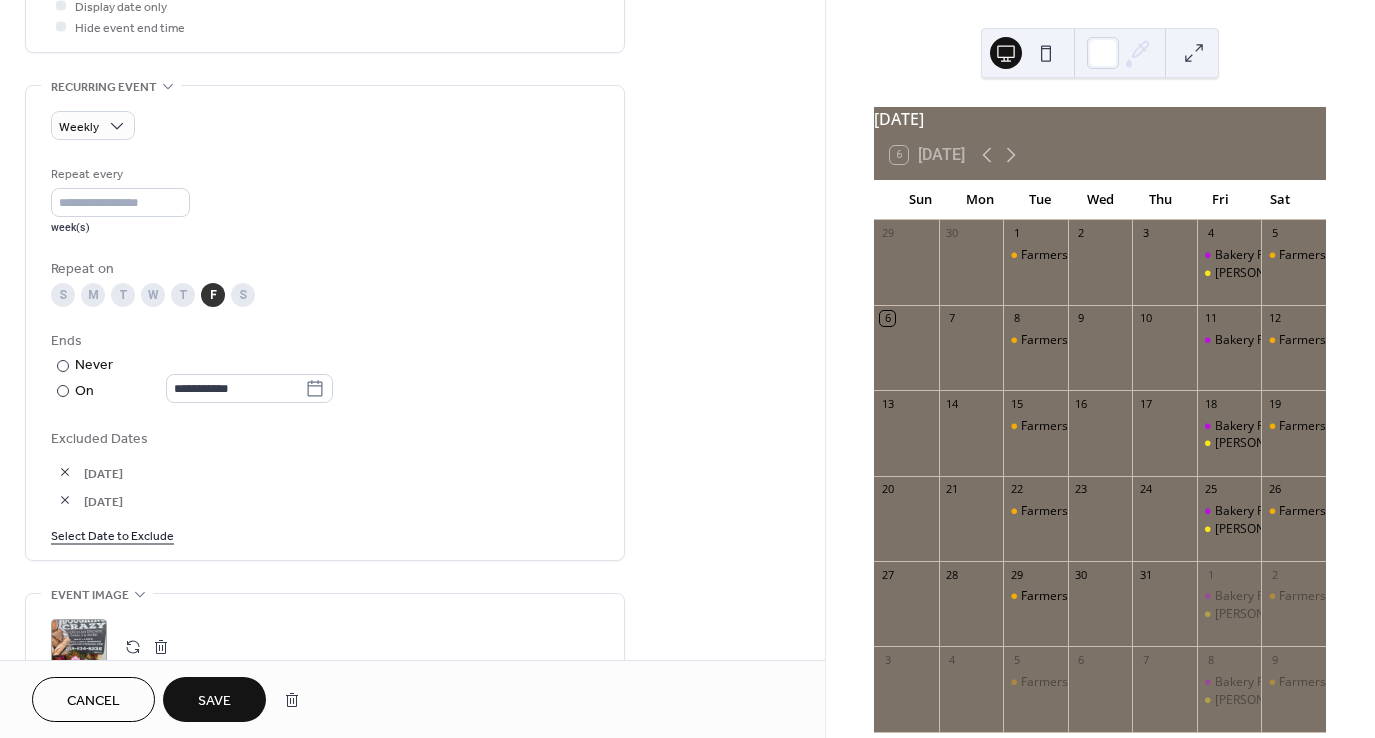 click on "Save" at bounding box center (214, 699) 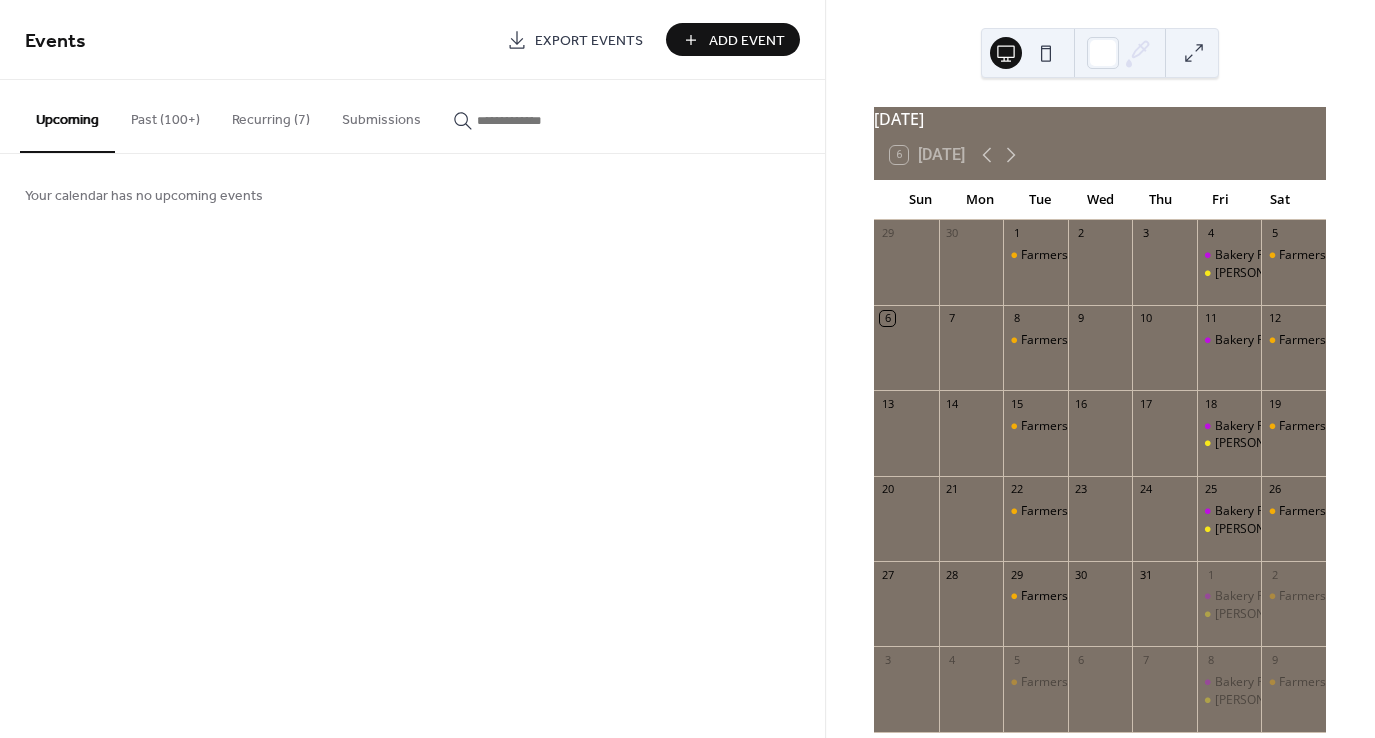 click on "Recurring  (7)" at bounding box center [271, 115] 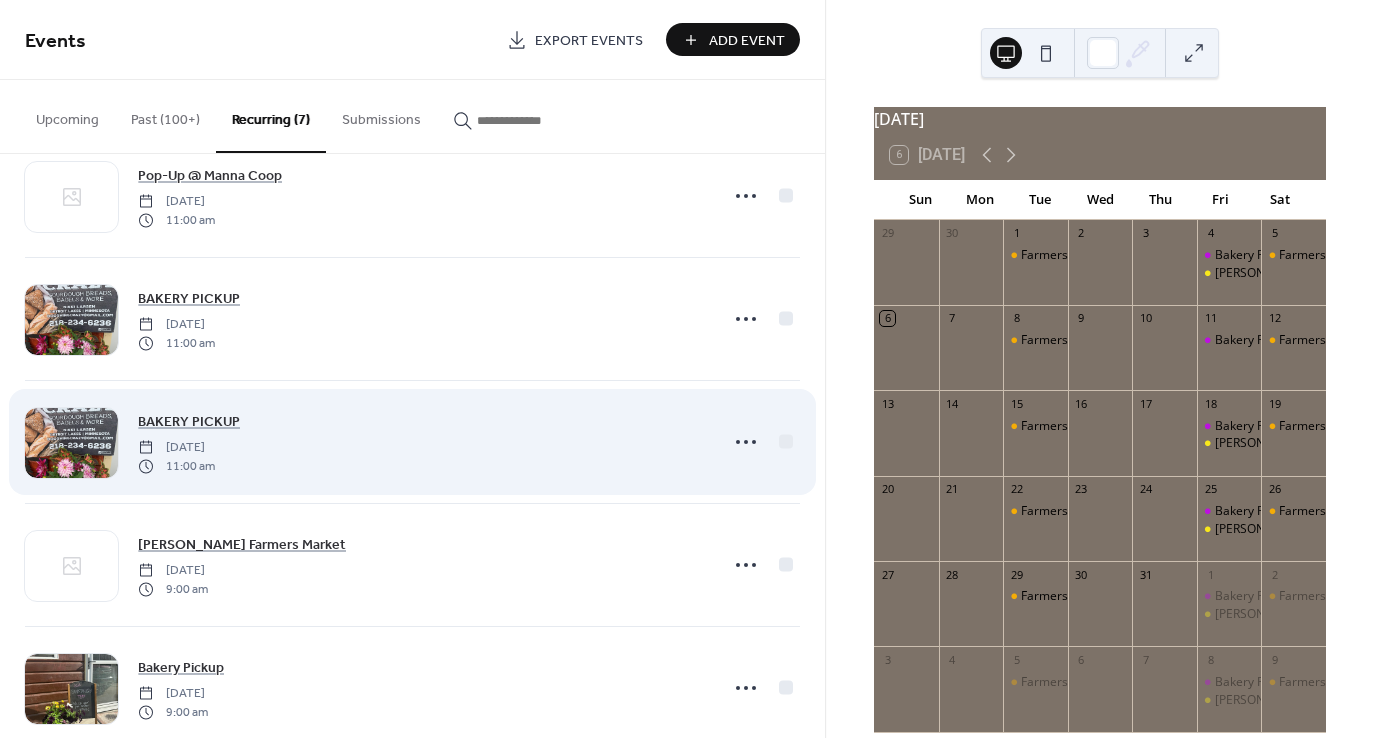 scroll, scrollTop: 333, scrollLeft: 0, axis: vertical 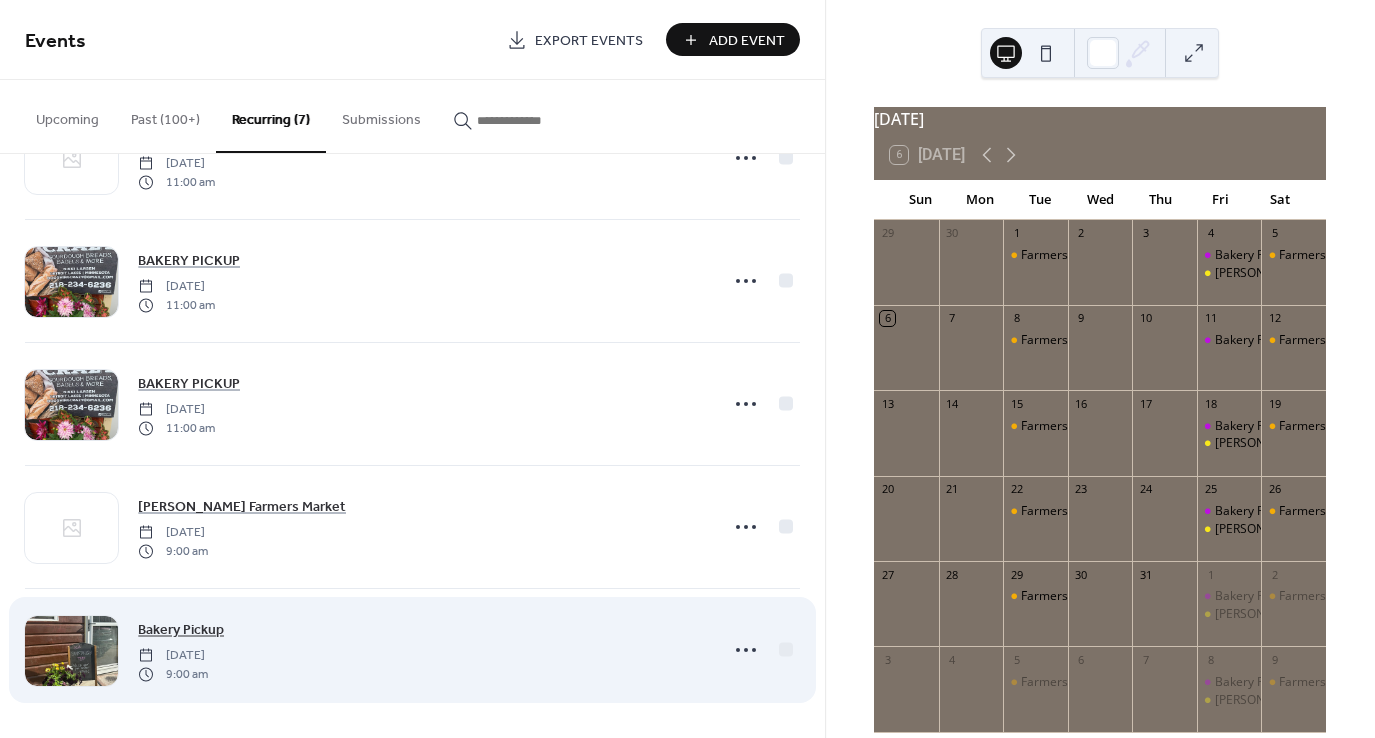 click on "Bakery Pickup" at bounding box center [181, 630] 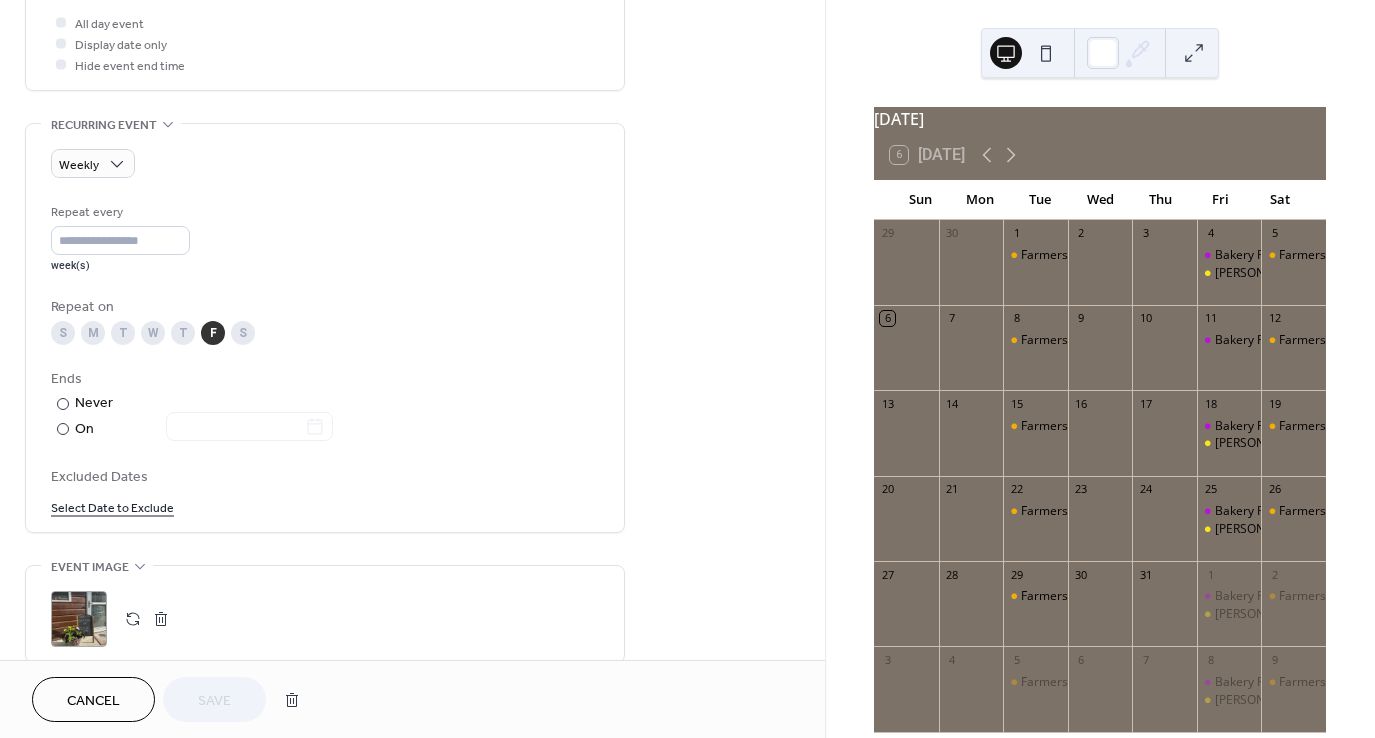 scroll, scrollTop: 800, scrollLeft: 0, axis: vertical 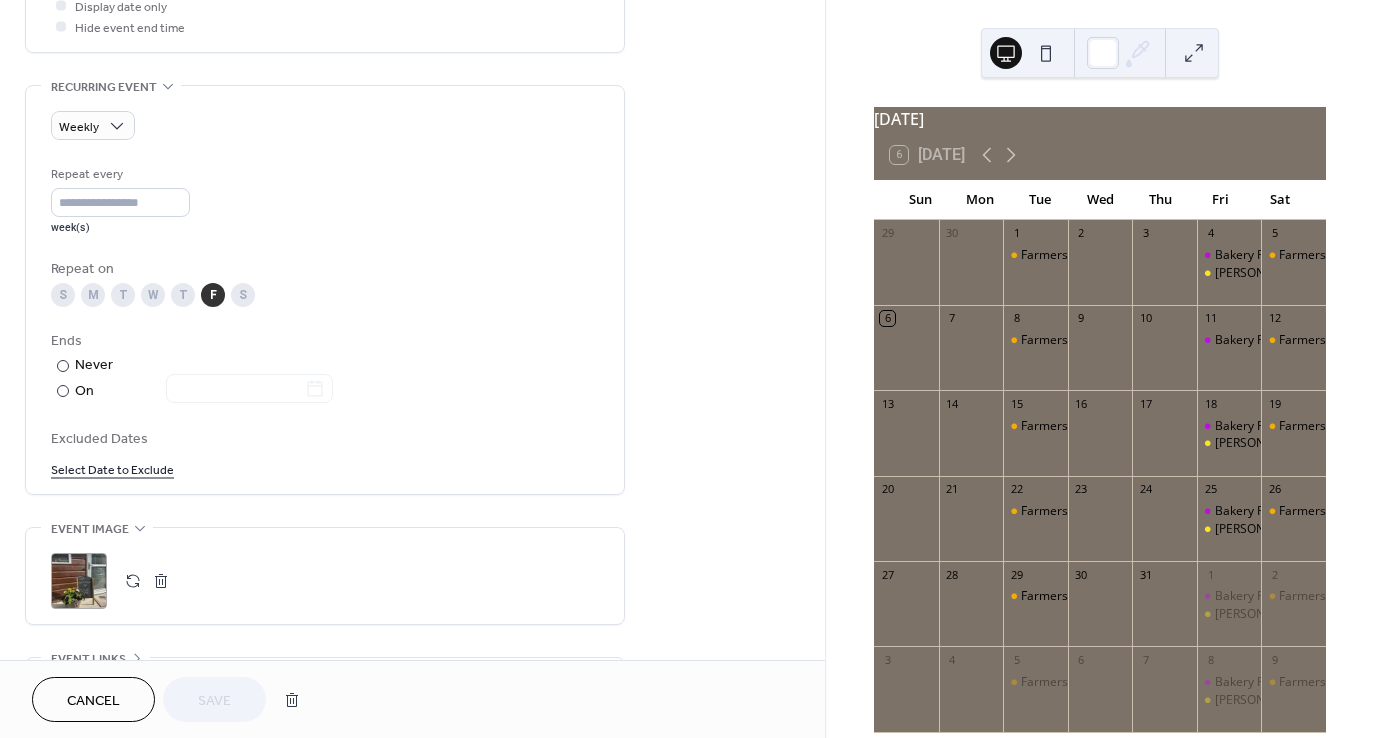 click on "Select Date to Exclude" at bounding box center [112, 468] 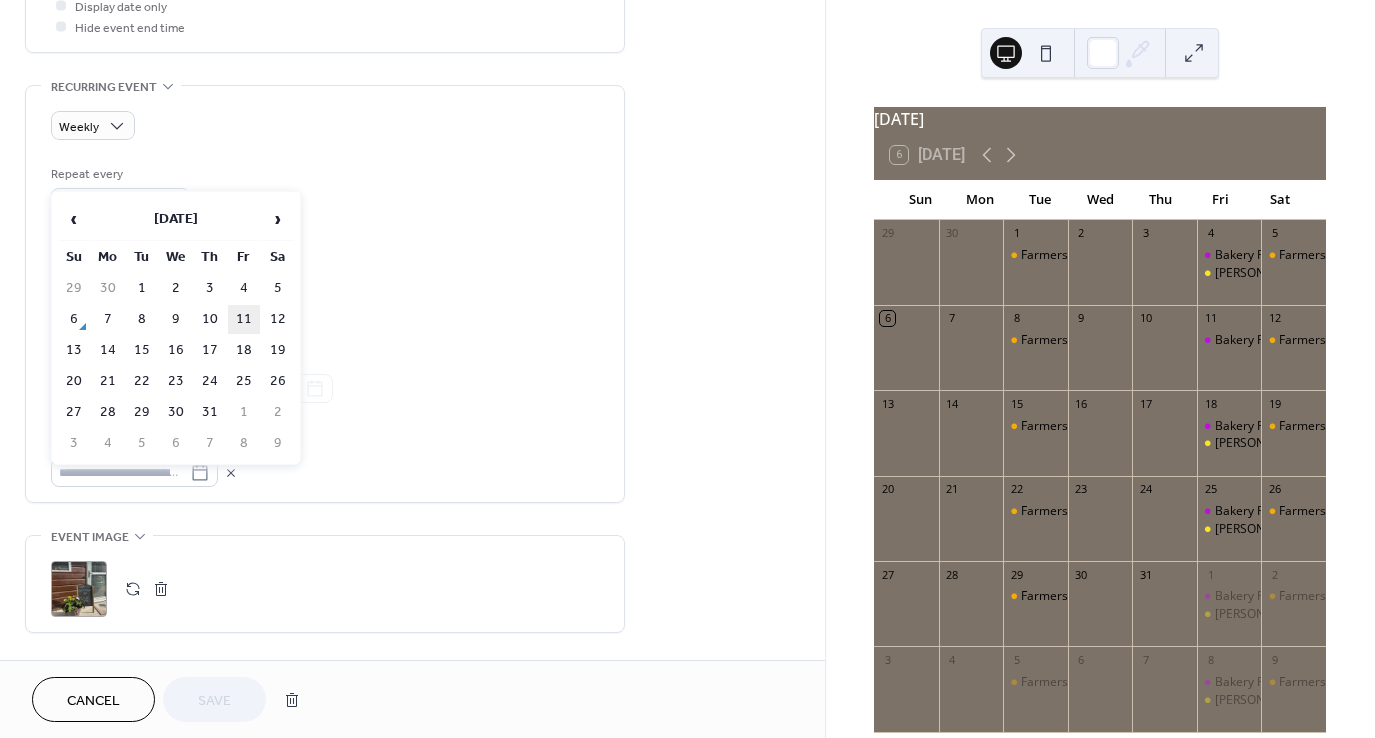 click on "11" at bounding box center [244, 319] 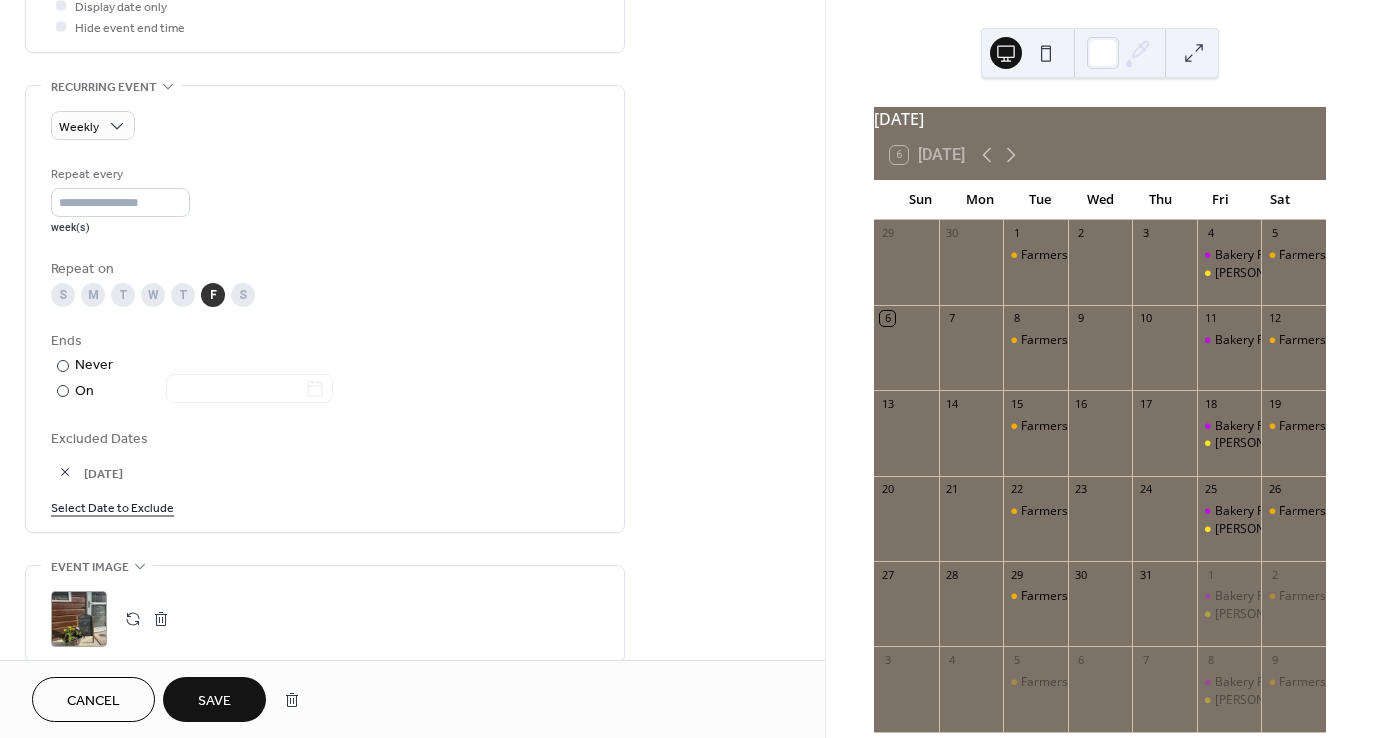 click on "Save" at bounding box center [214, 701] 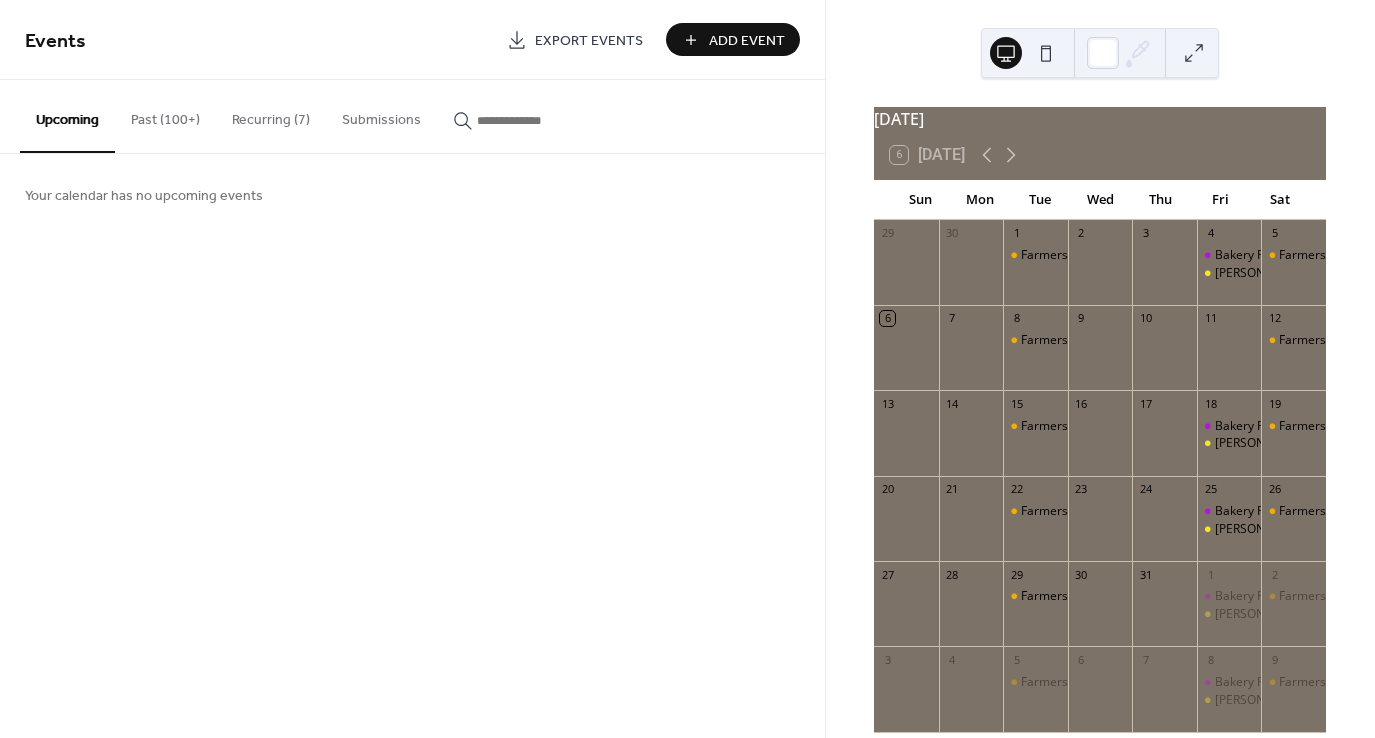 click on "Recurring  (7)" at bounding box center (271, 115) 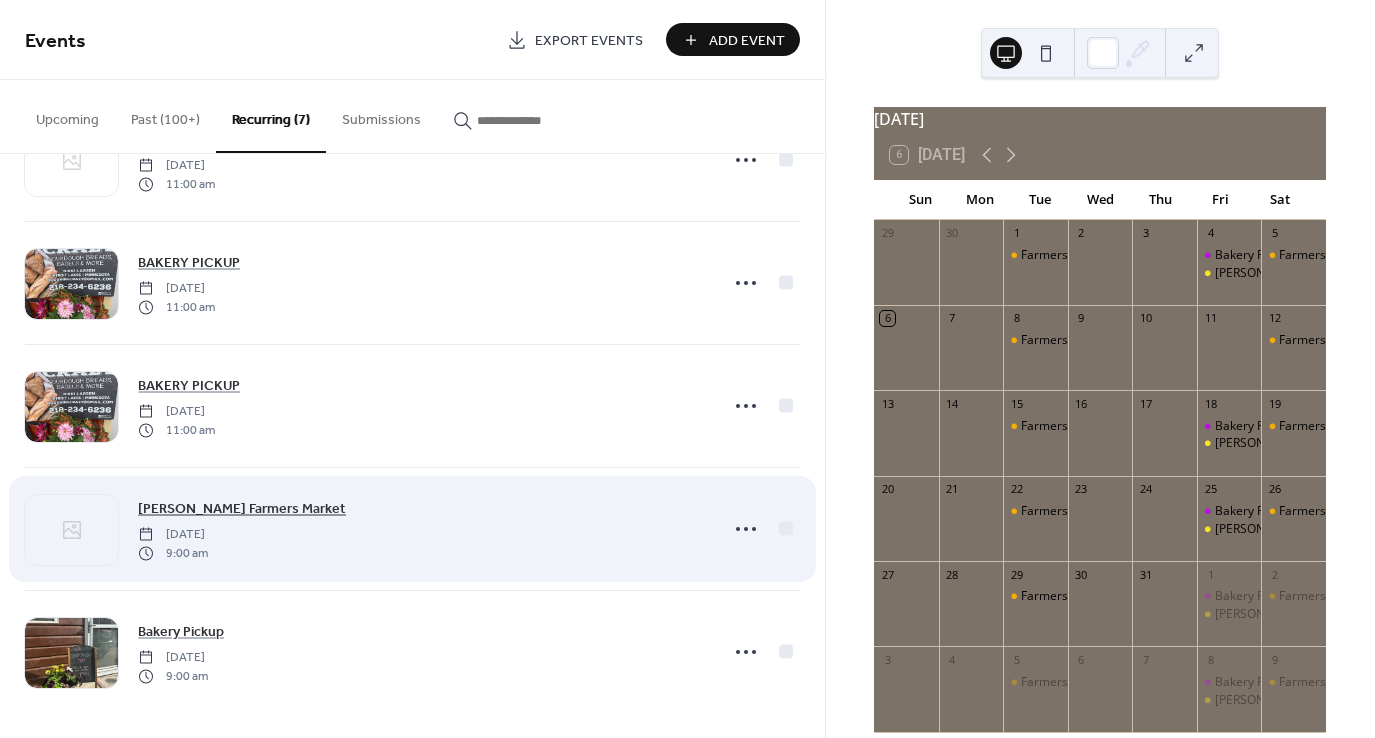 scroll, scrollTop: 333, scrollLeft: 0, axis: vertical 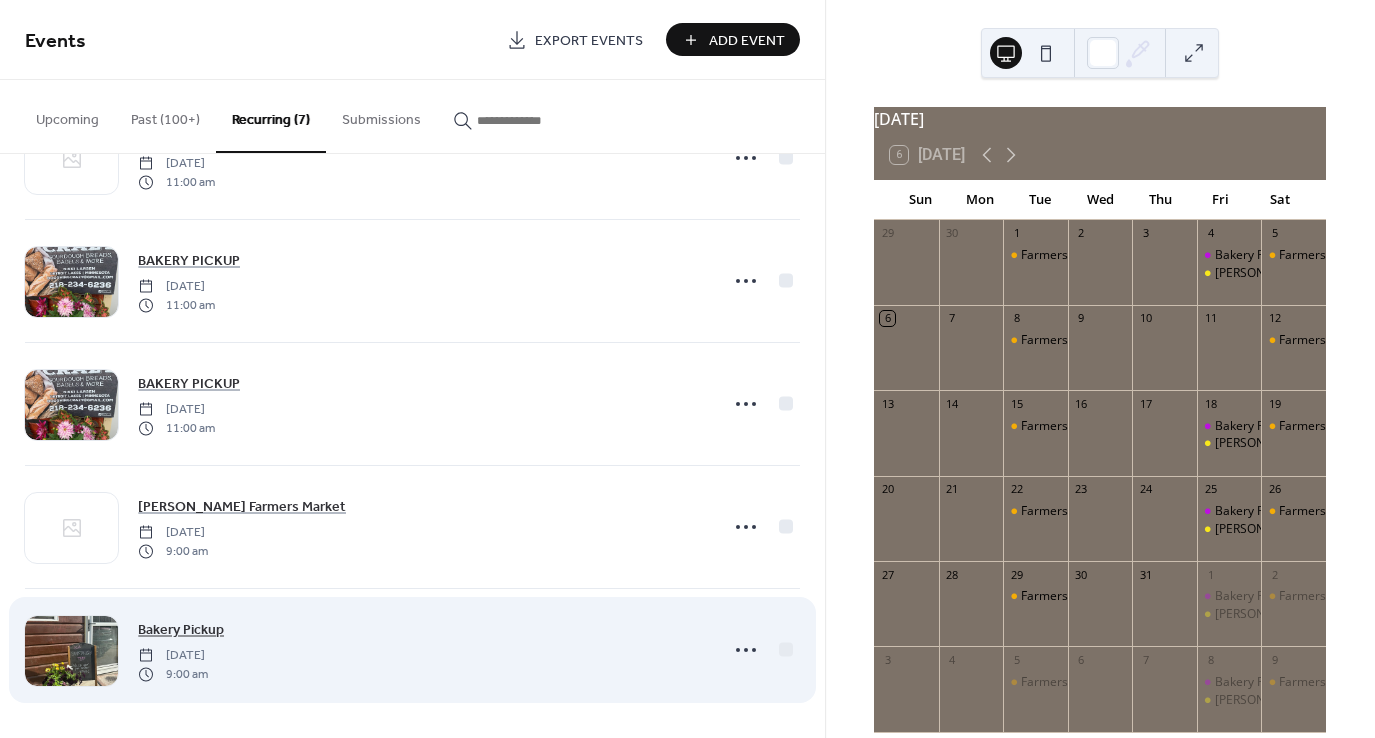 click on "Bakery Pickup" at bounding box center (181, 630) 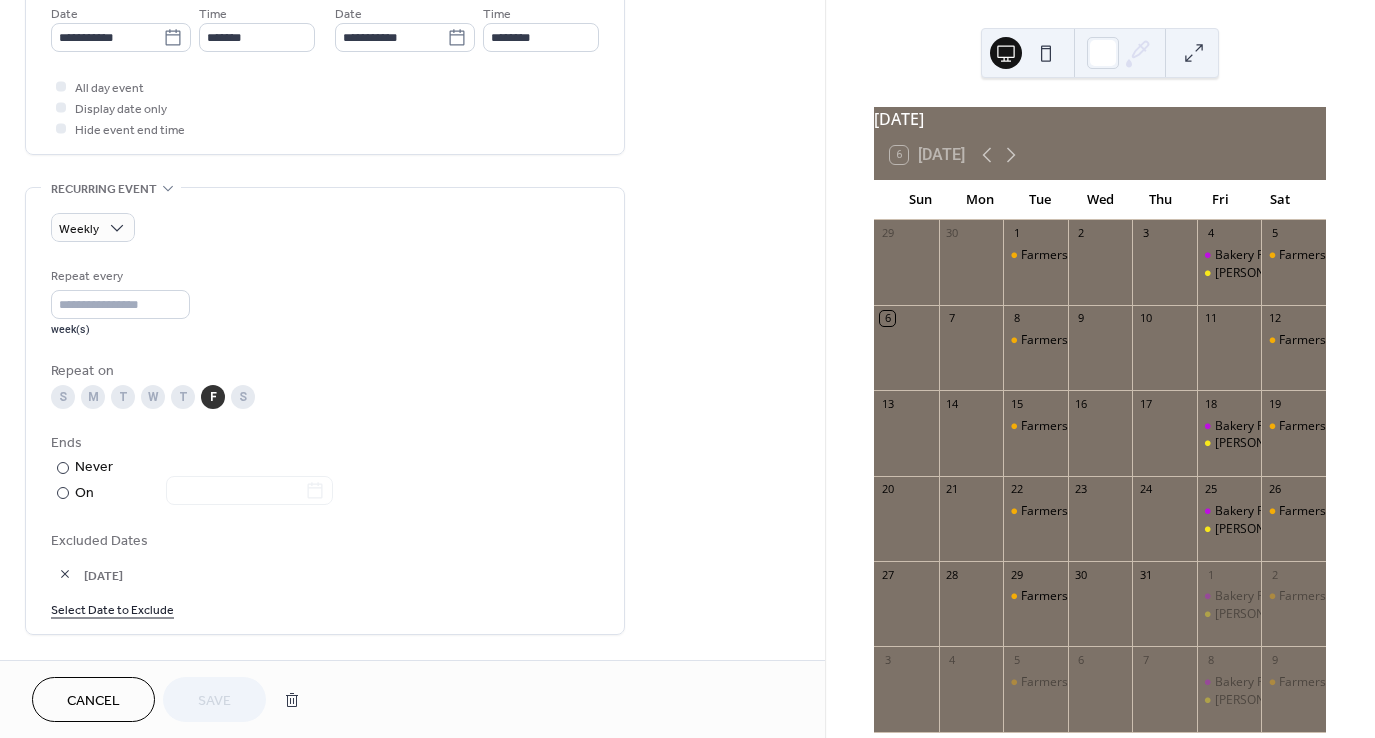 scroll, scrollTop: 700, scrollLeft: 0, axis: vertical 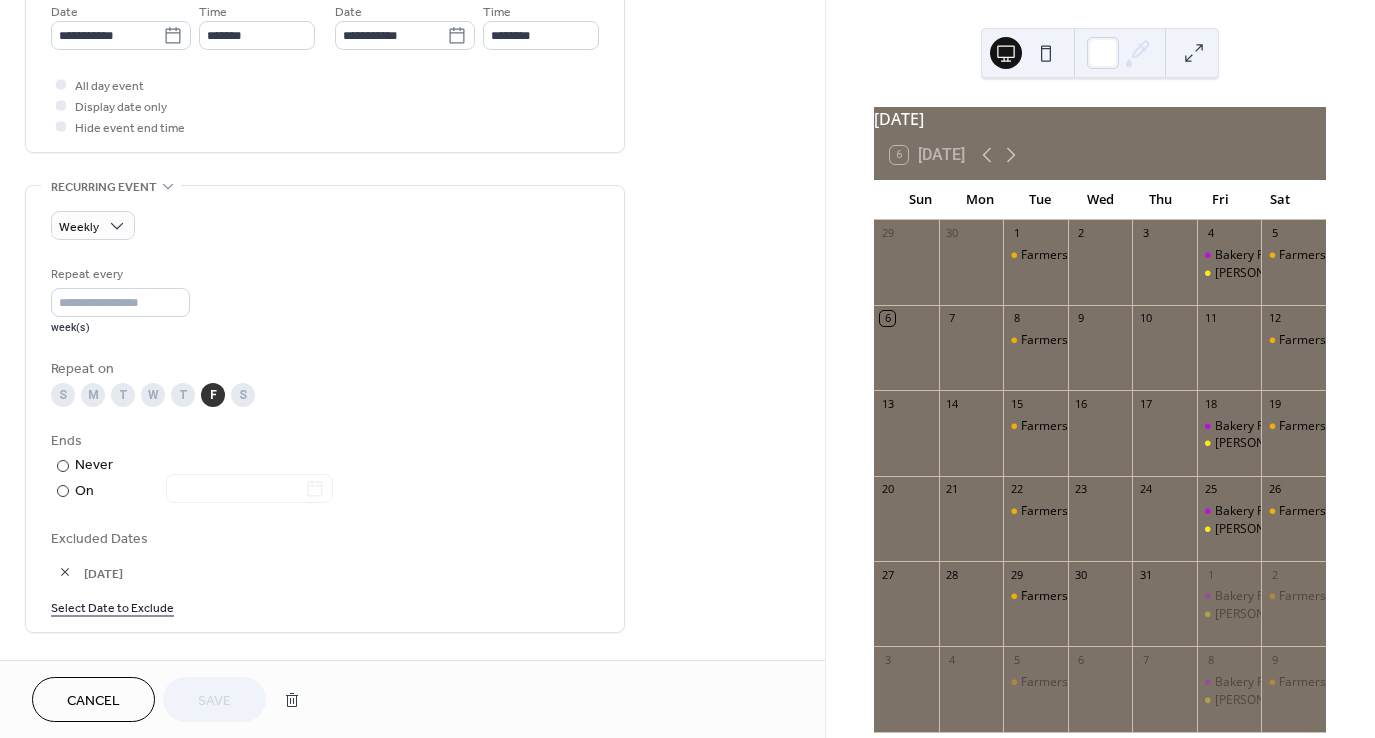 click on "Select Date to Exclude" at bounding box center (112, 606) 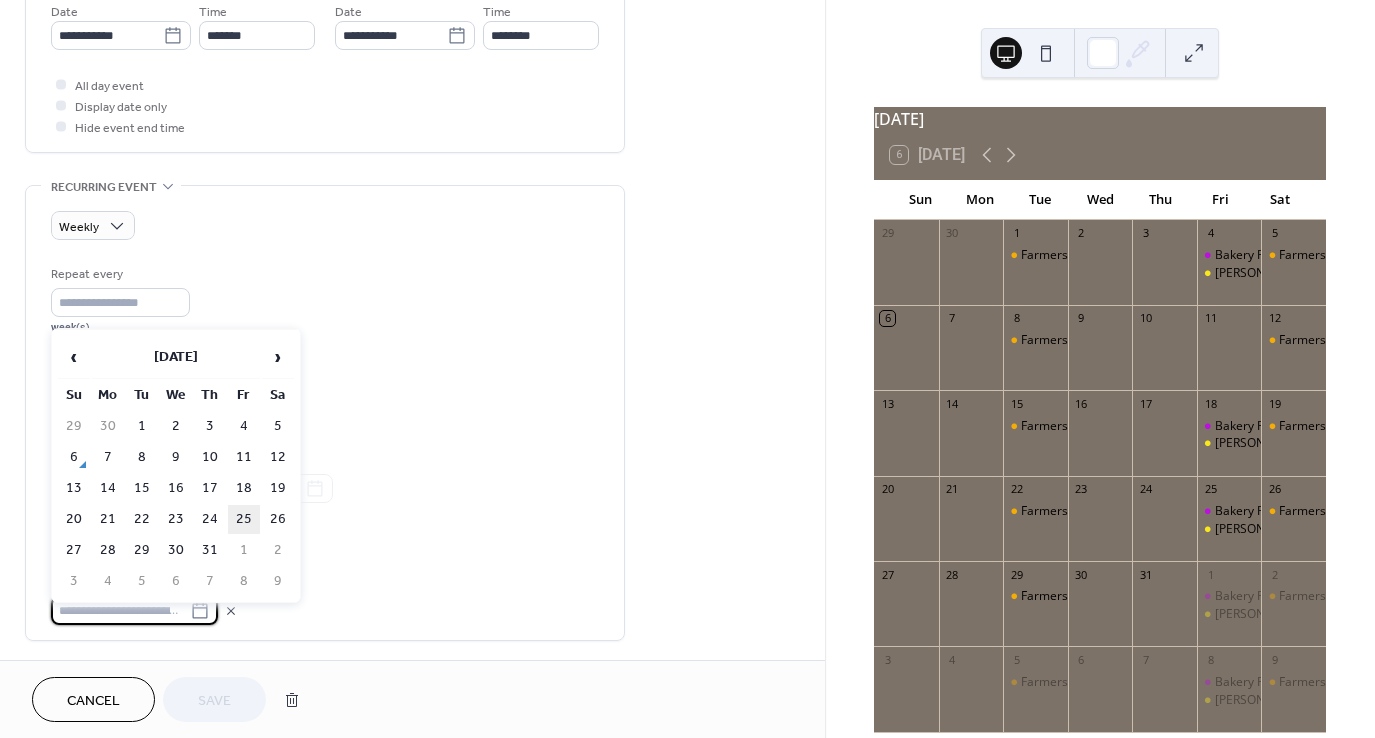 click on "25" at bounding box center (244, 519) 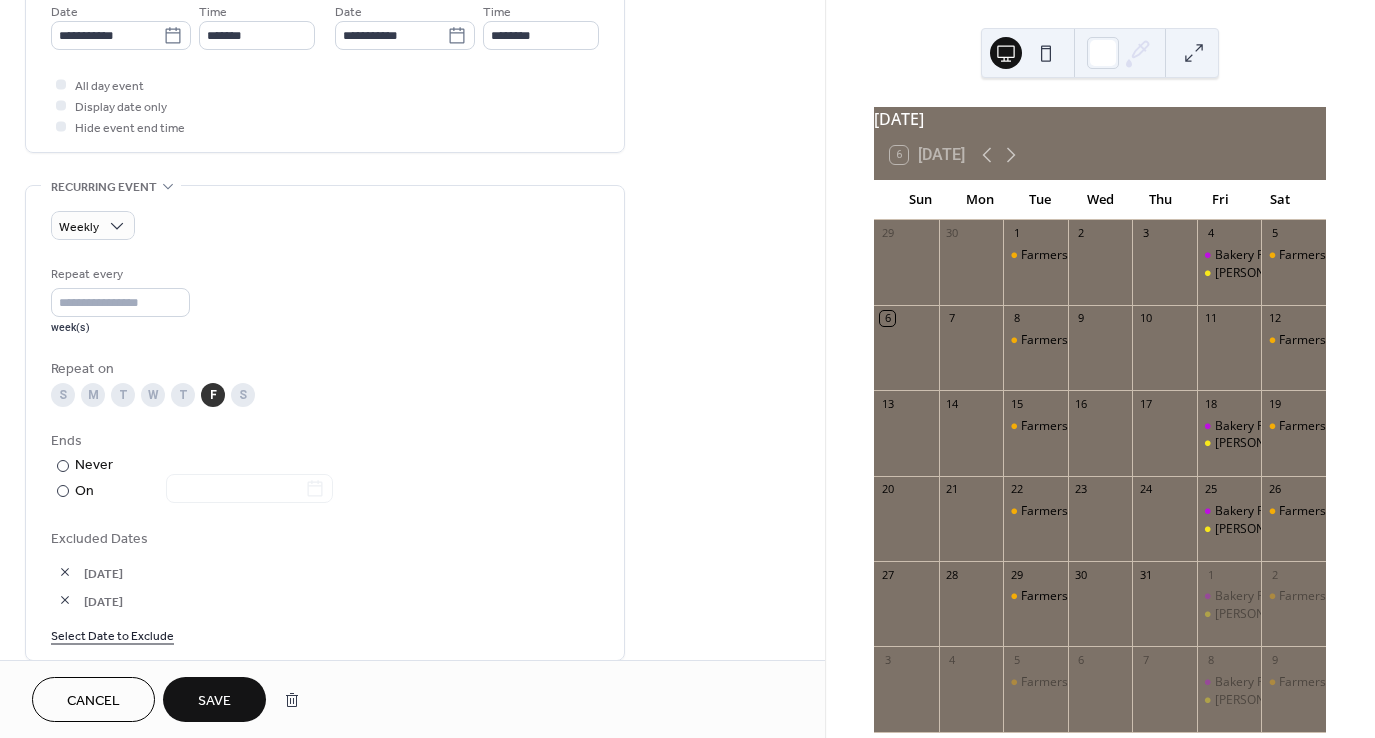 click on "Save" at bounding box center (214, 699) 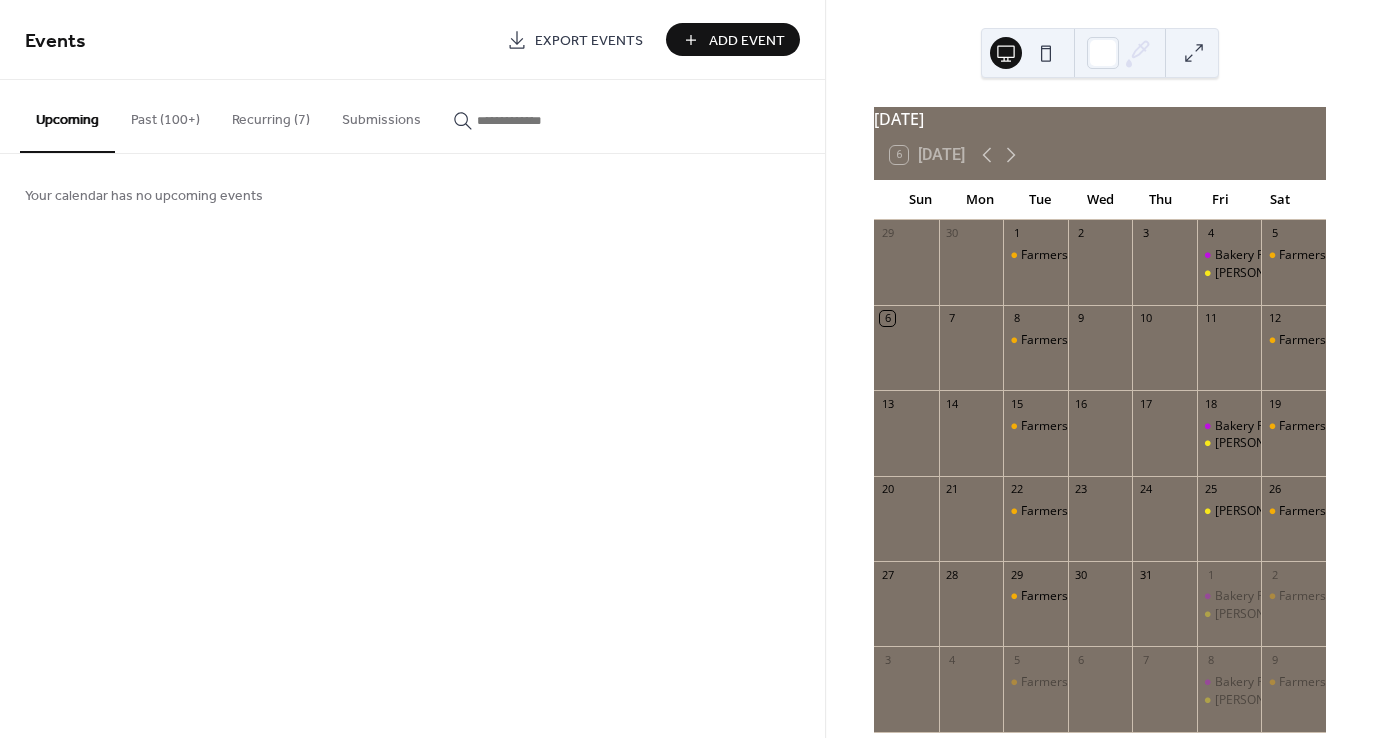click on "Add Event" at bounding box center [747, 41] 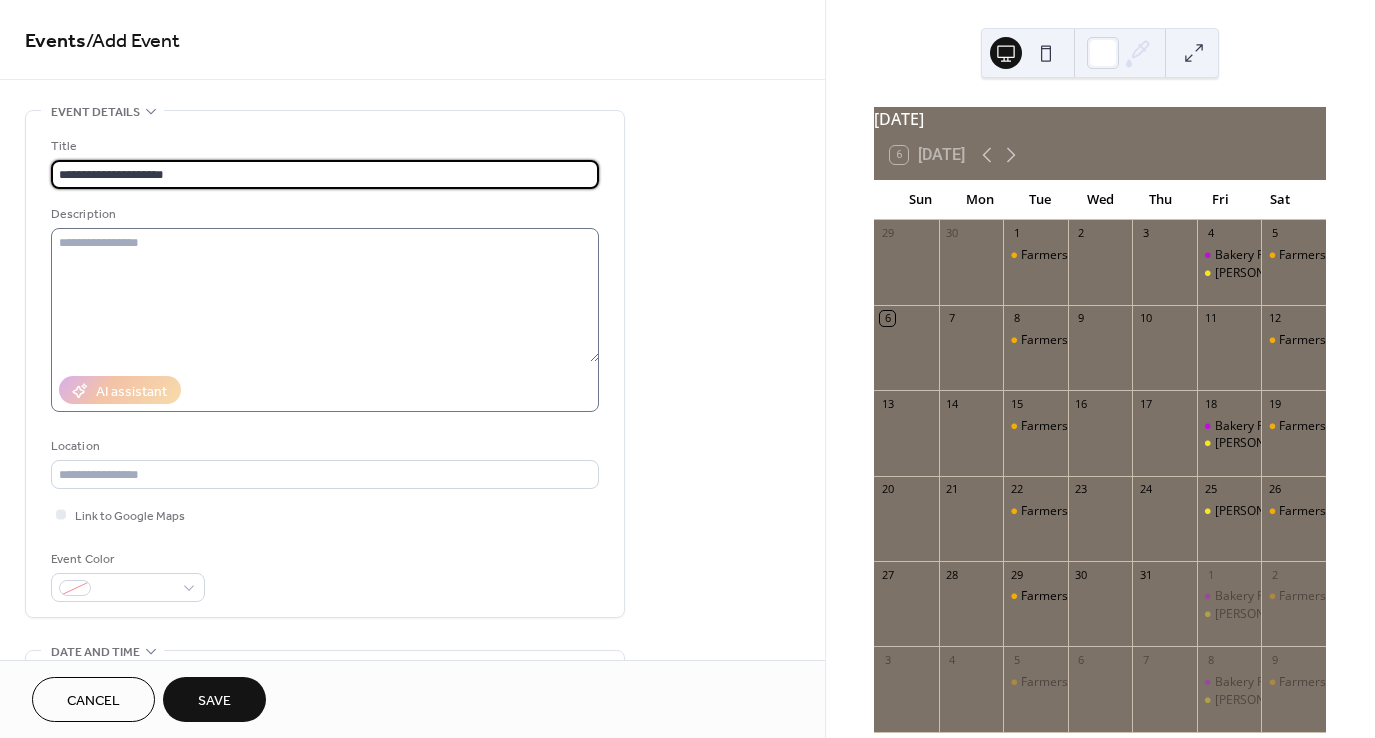 type on "**********" 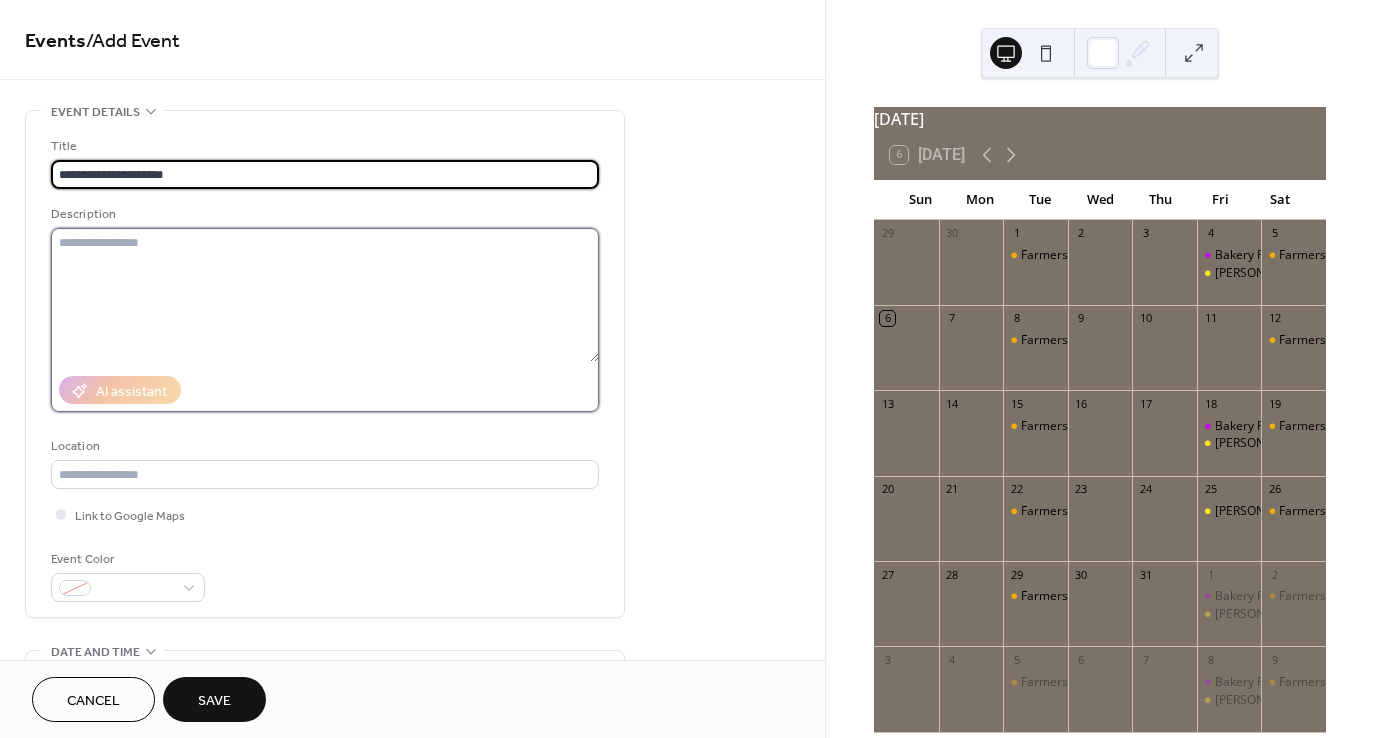 click at bounding box center [325, 295] 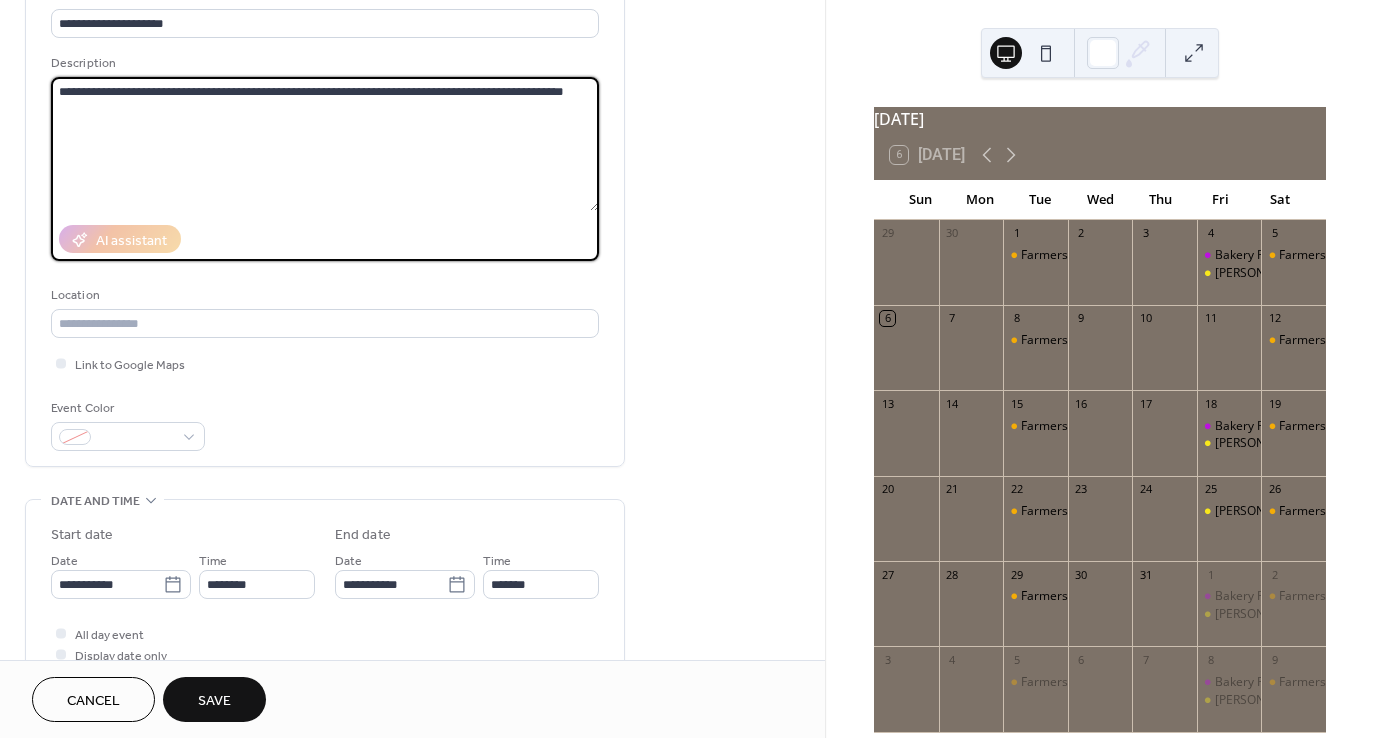 scroll, scrollTop: 300, scrollLeft: 0, axis: vertical 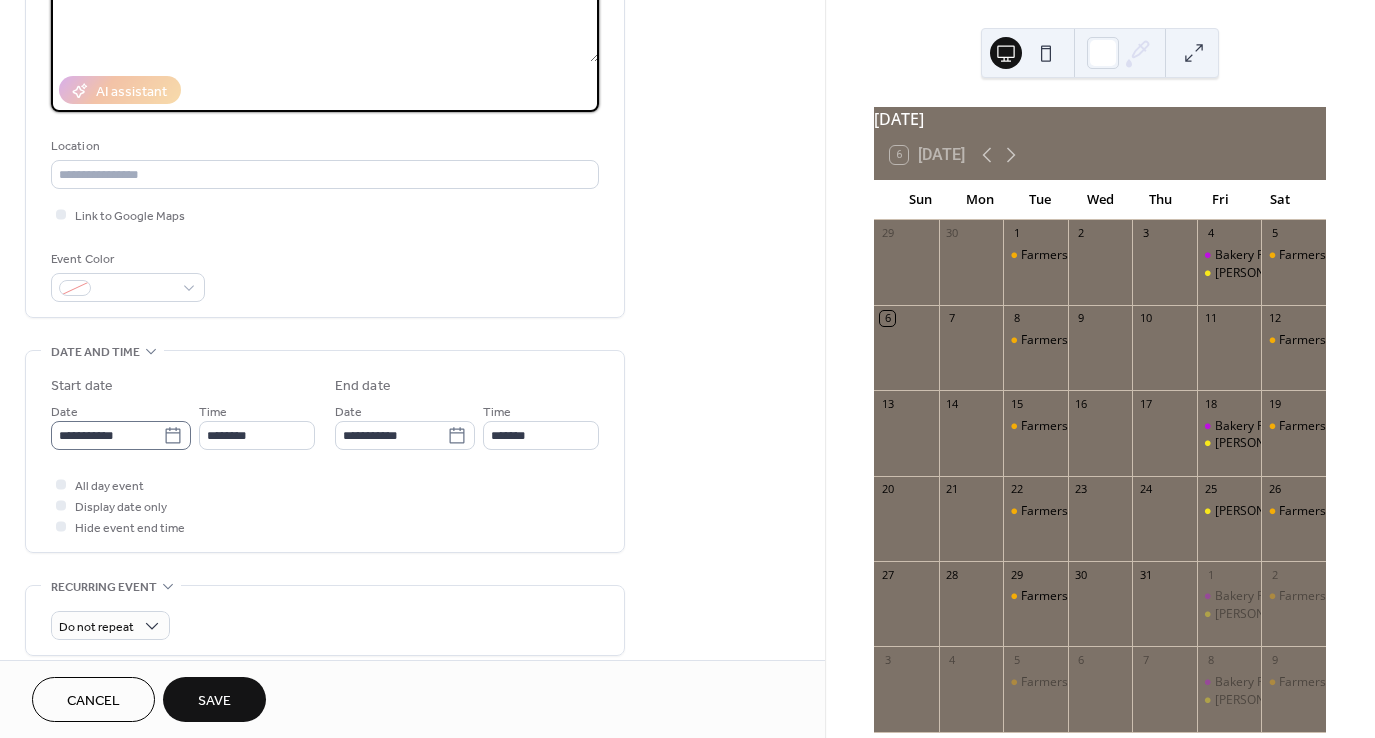 type on "**********" 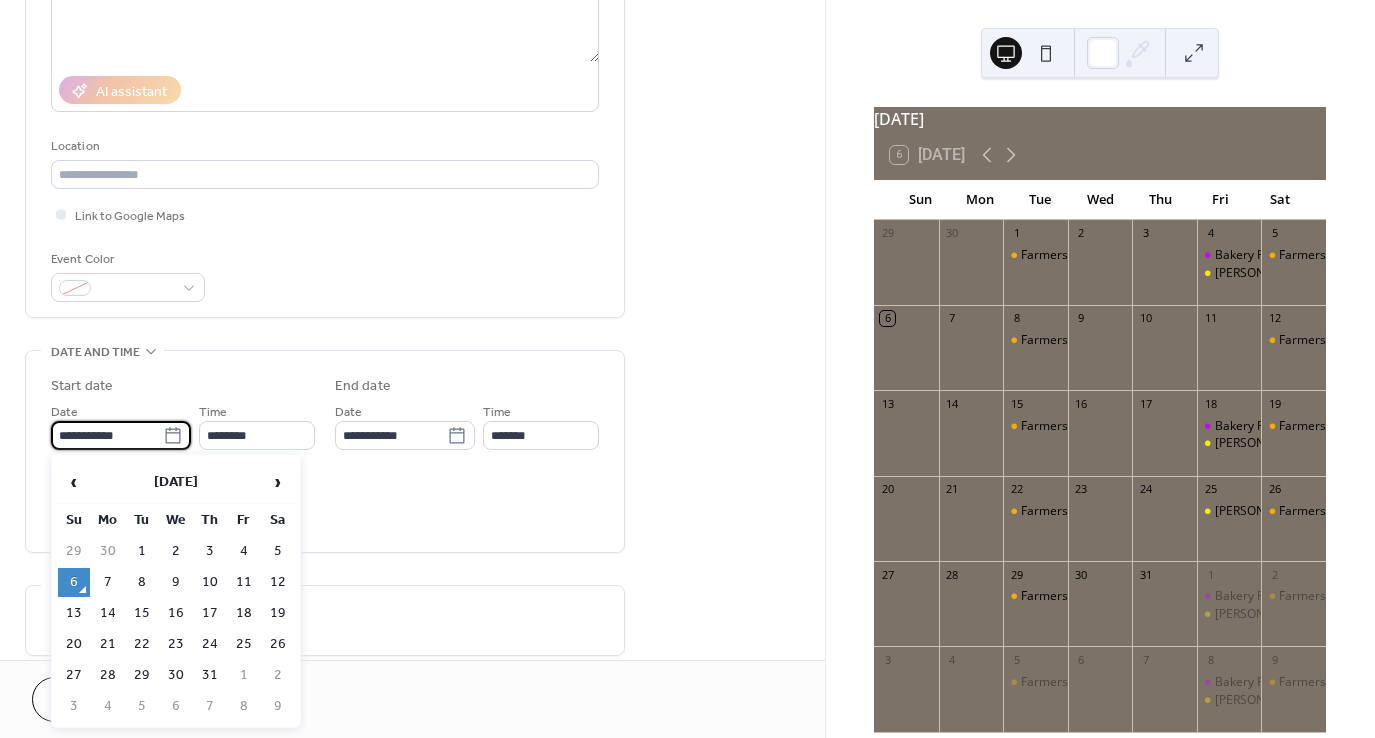 click on "**********" at bounding box center [107, 435] 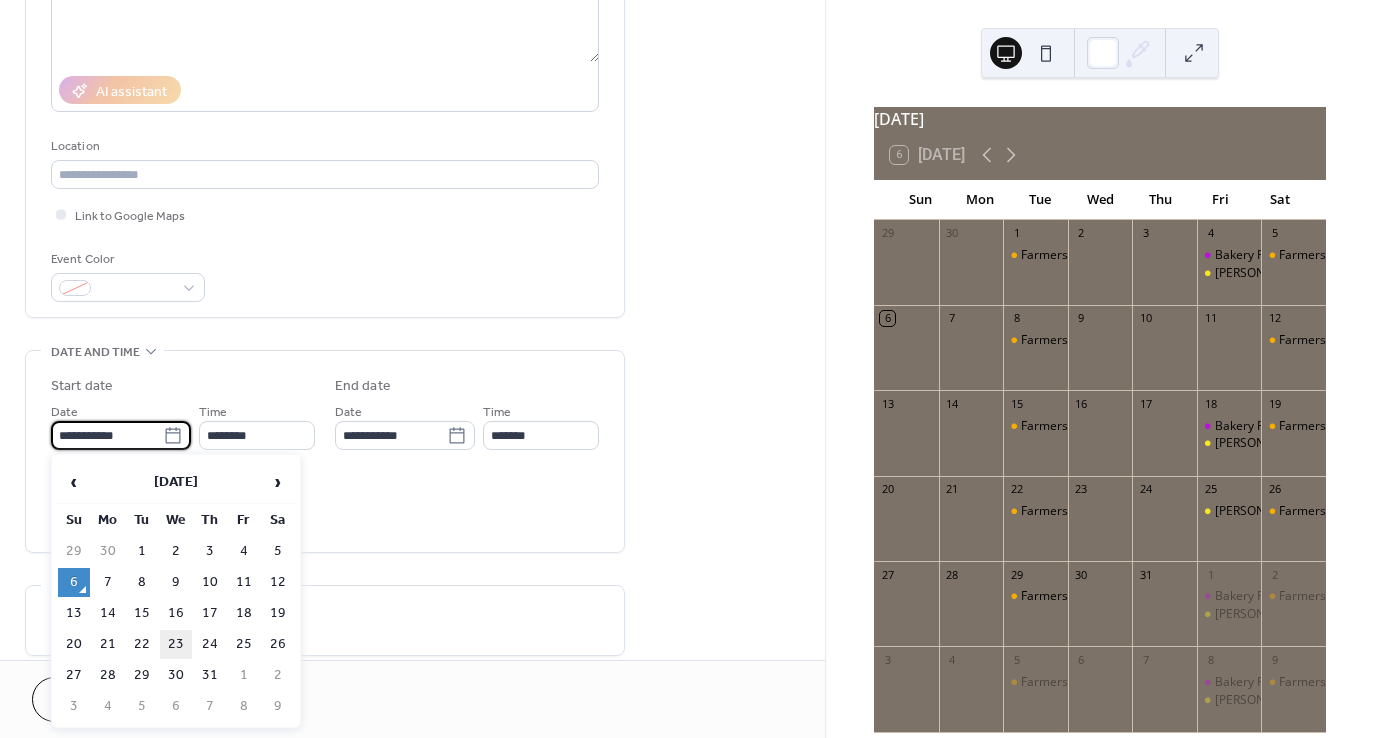 click on "23" at bounding box center [176, 644] 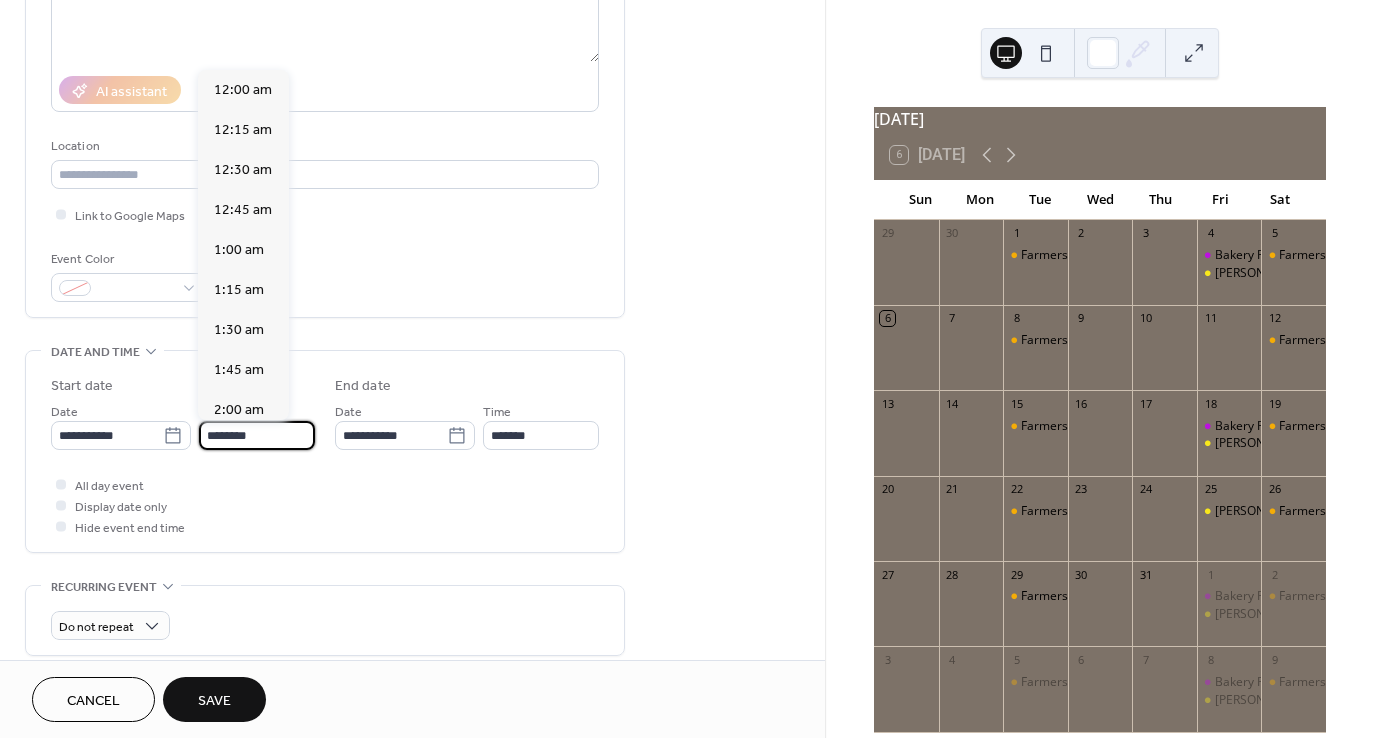 click on "********" at bounding box center [257, 435] 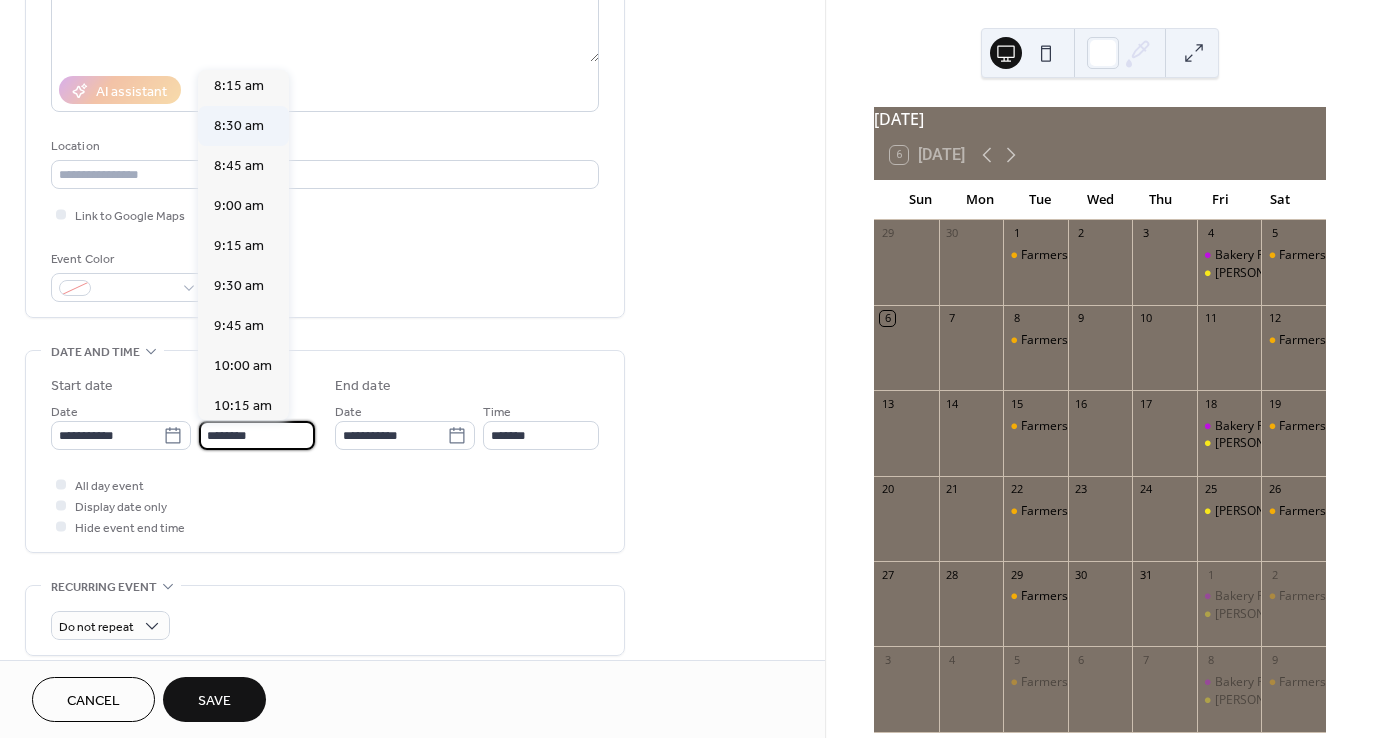 scroll, scrollTop: 1329, scrollLeft: 0, axis: vertical 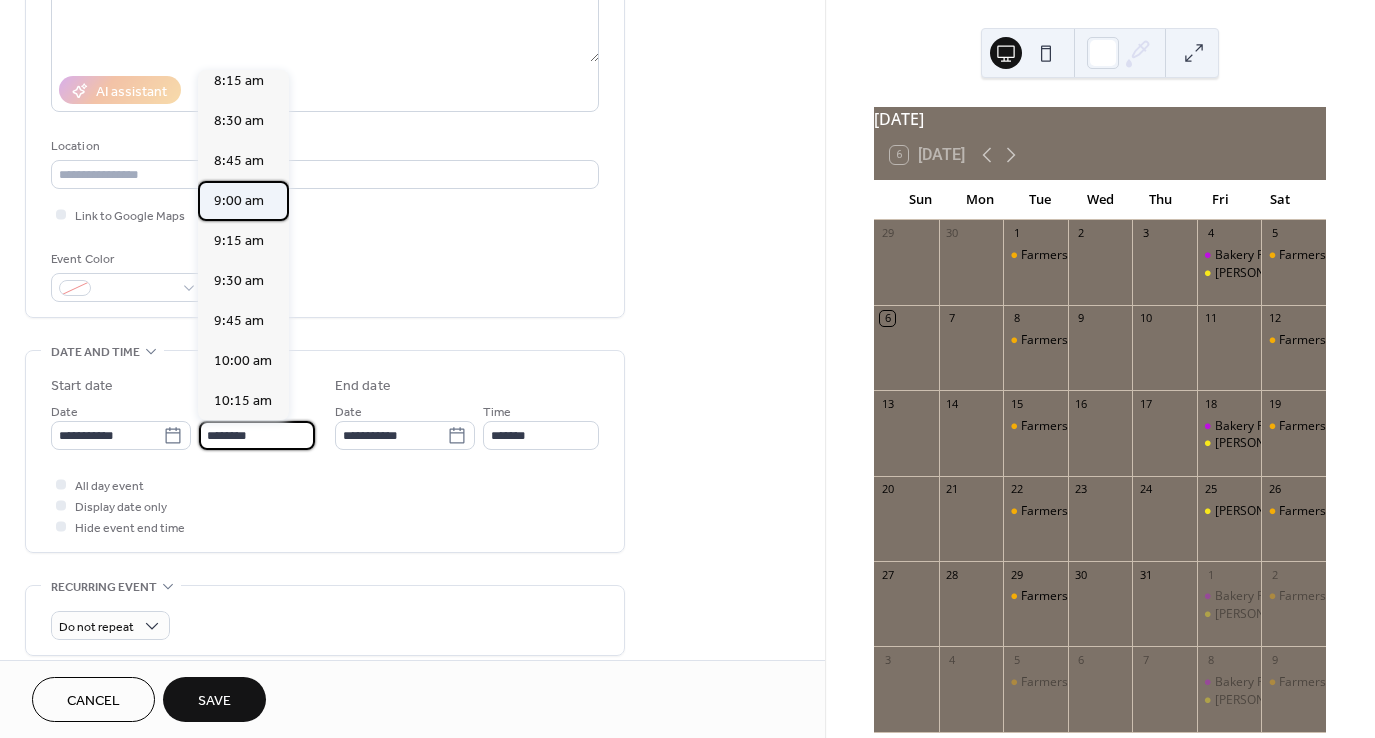 click on "9:00 am" at bounding box center (239, 201) 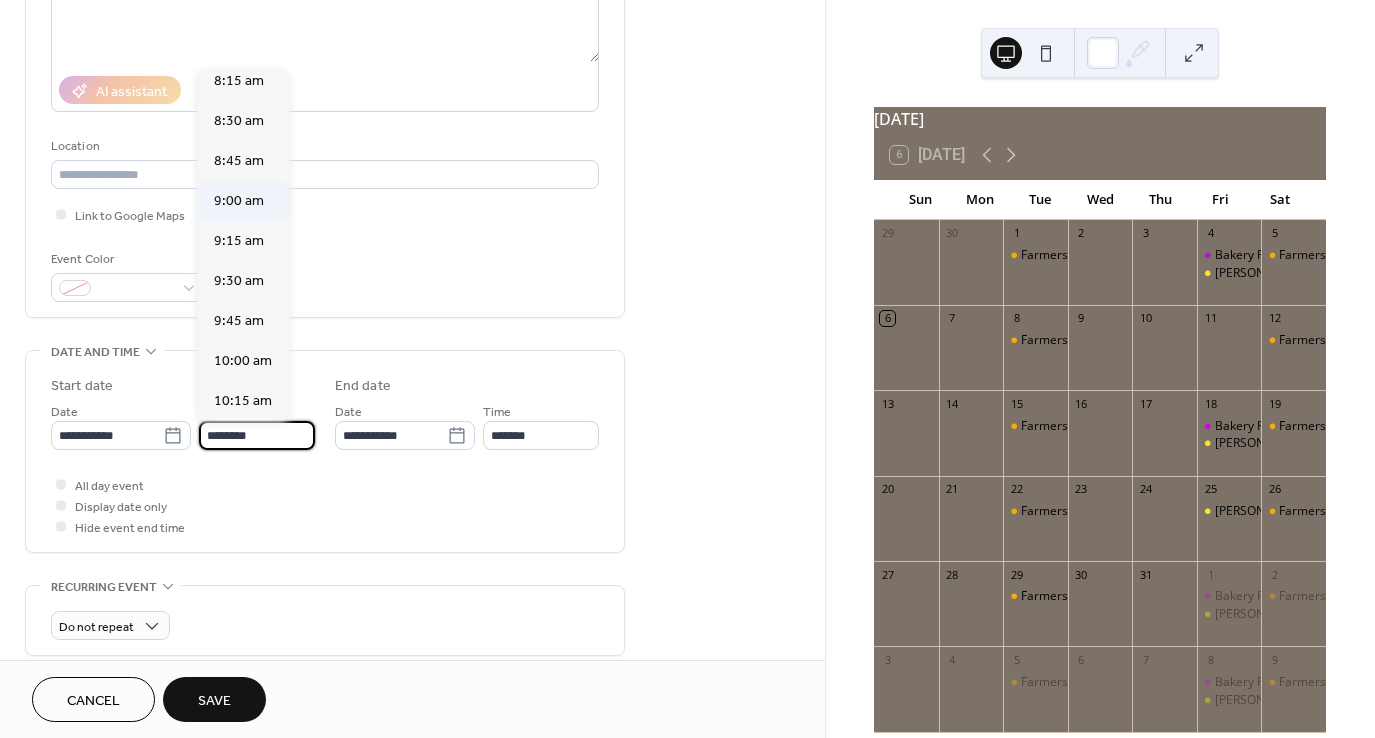 type on "*******" 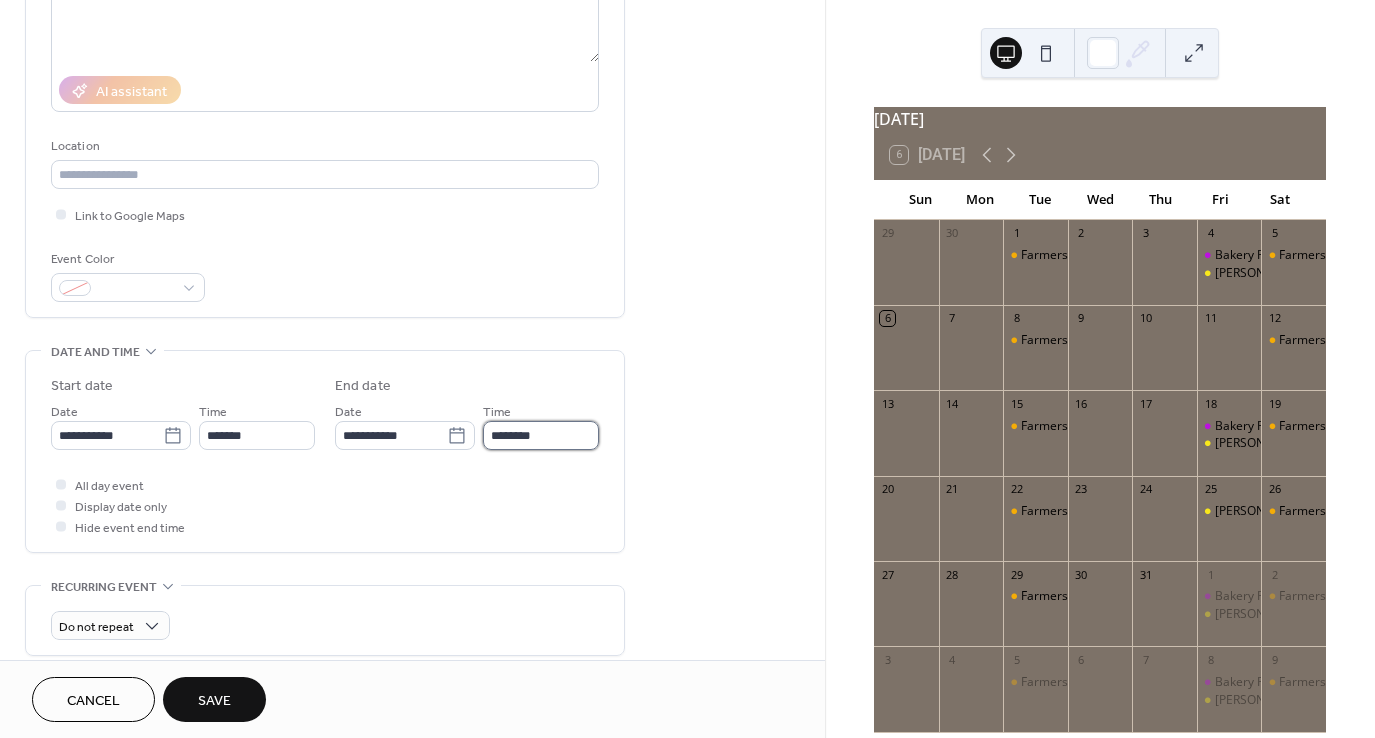 click on "********" at bounding box center (541, 435) 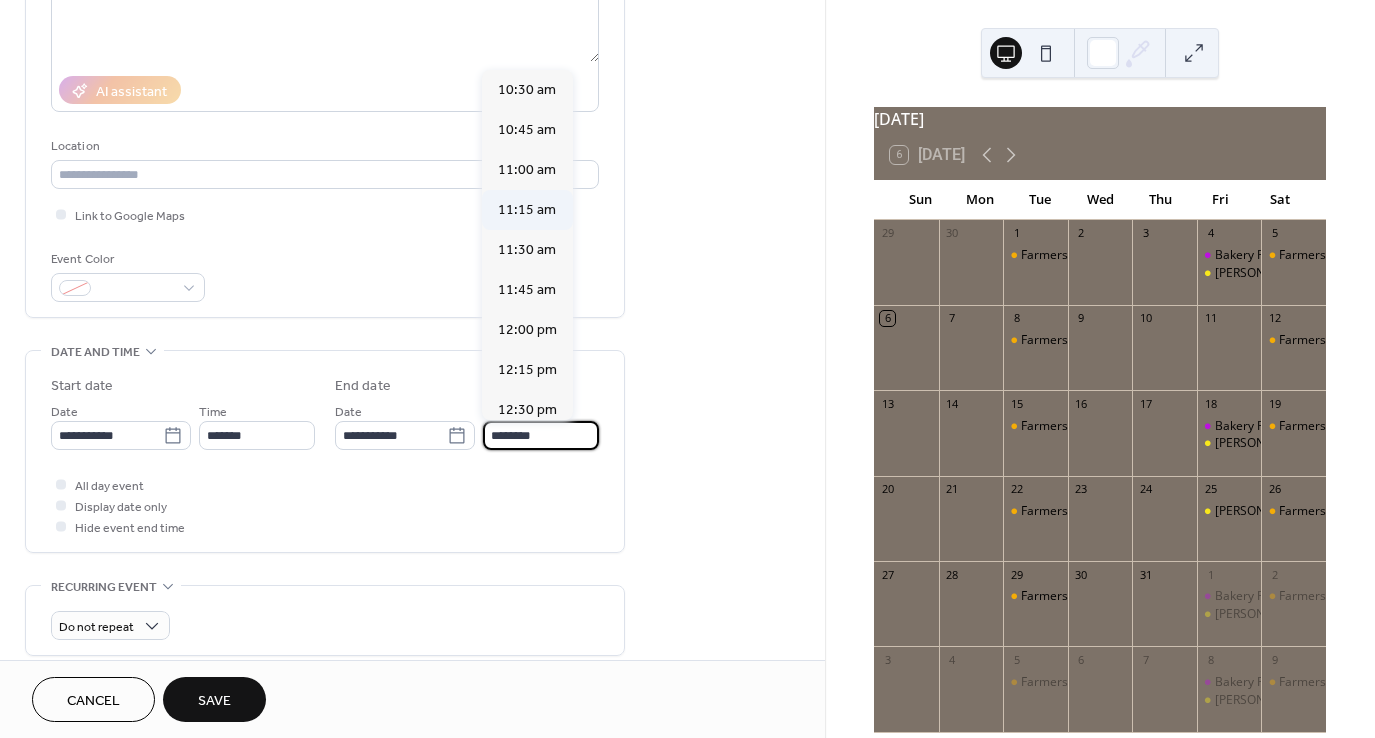 scroll, scrollTop: 300, scrollLeft: 0, axis: vertical 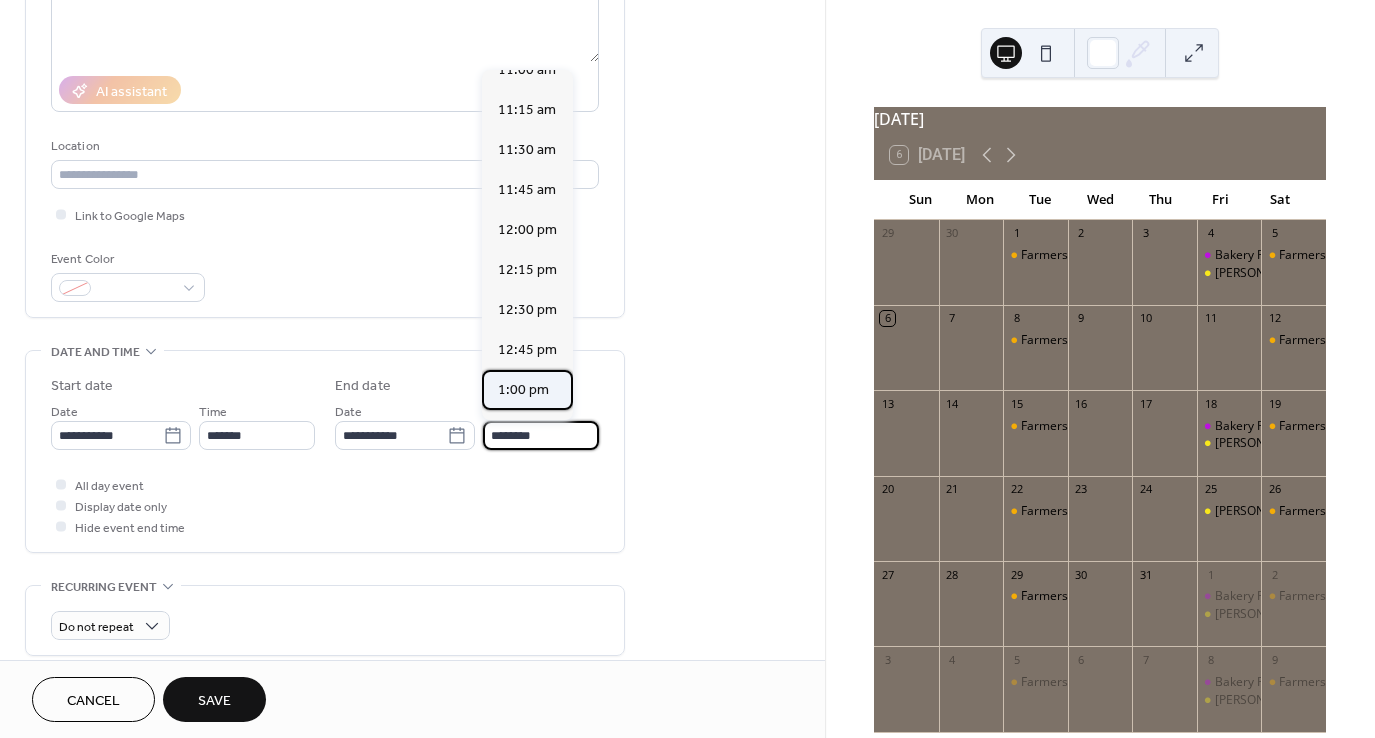 click on "1:00 pm" at bounding box center (523, 390) 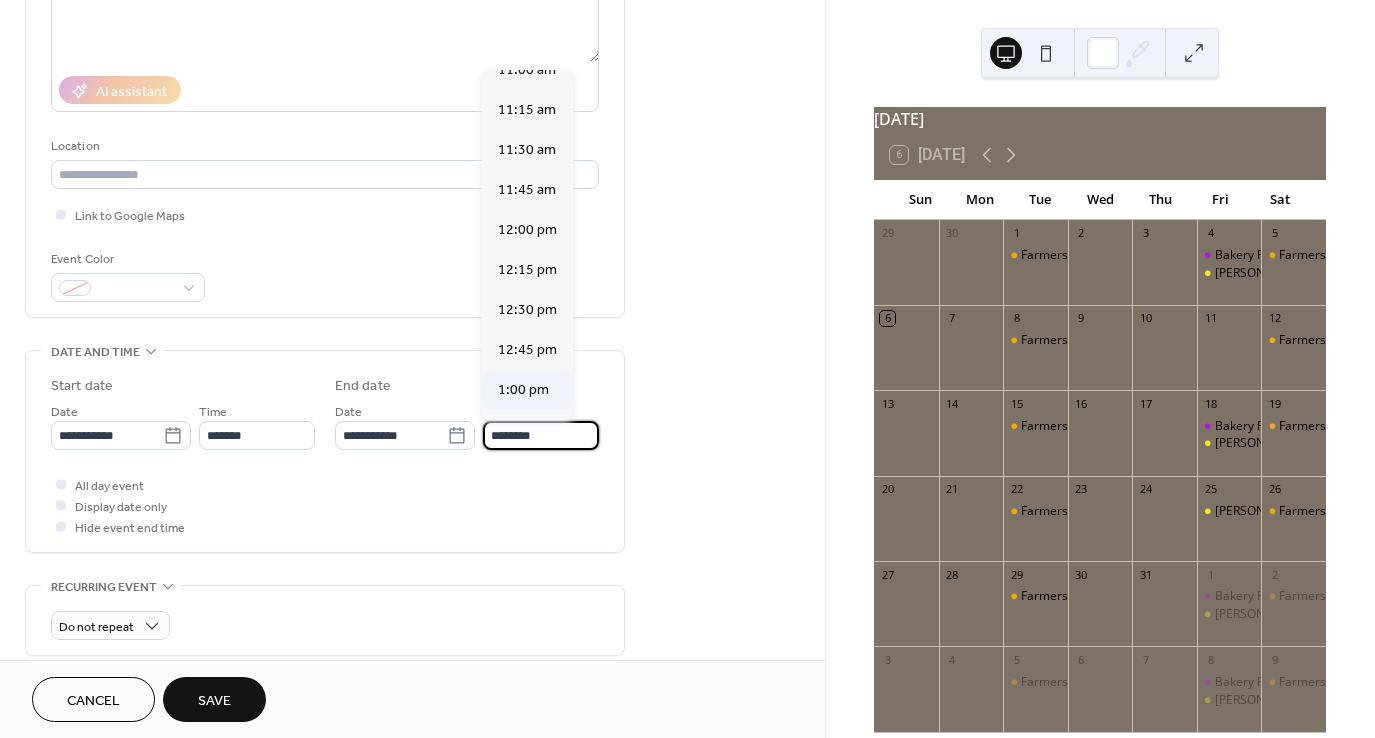 type on "*******" 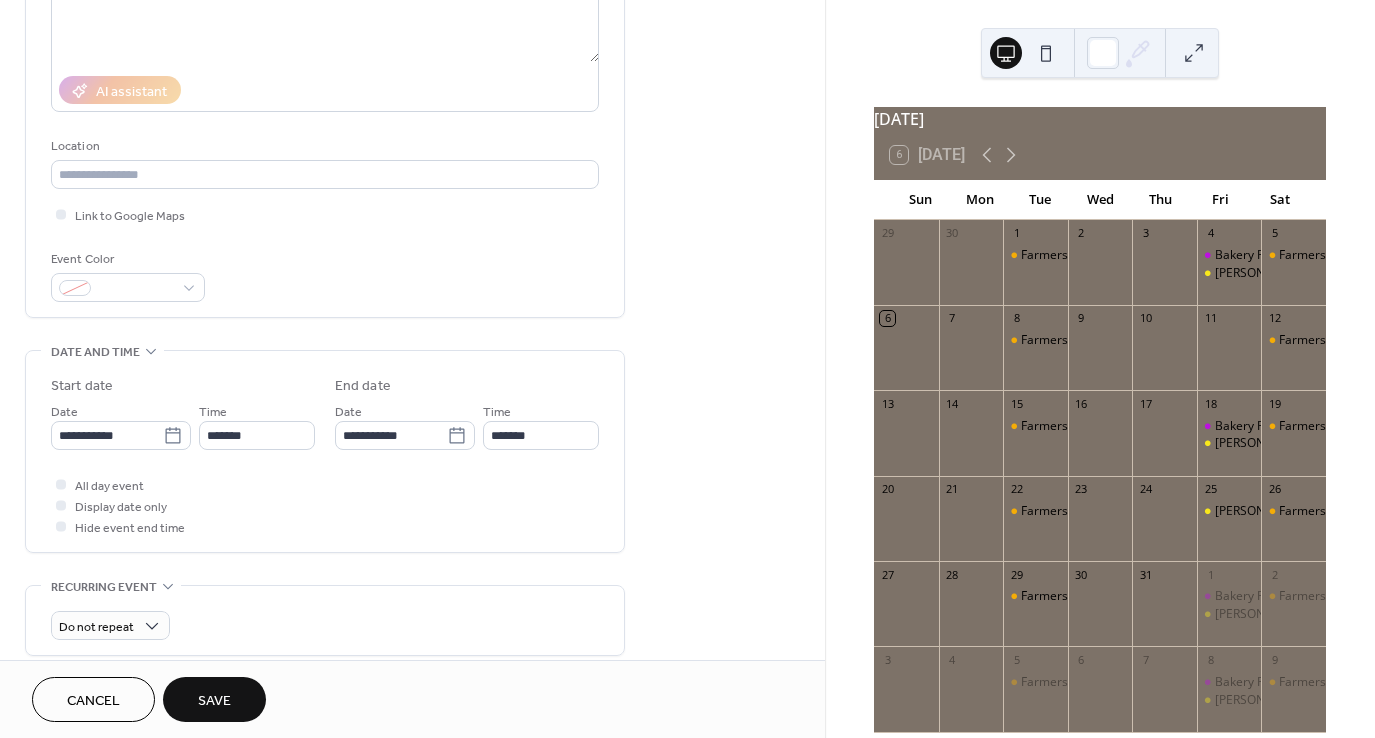click on "All day event Display date only Hide event end time" at bounding box center (325, 505) 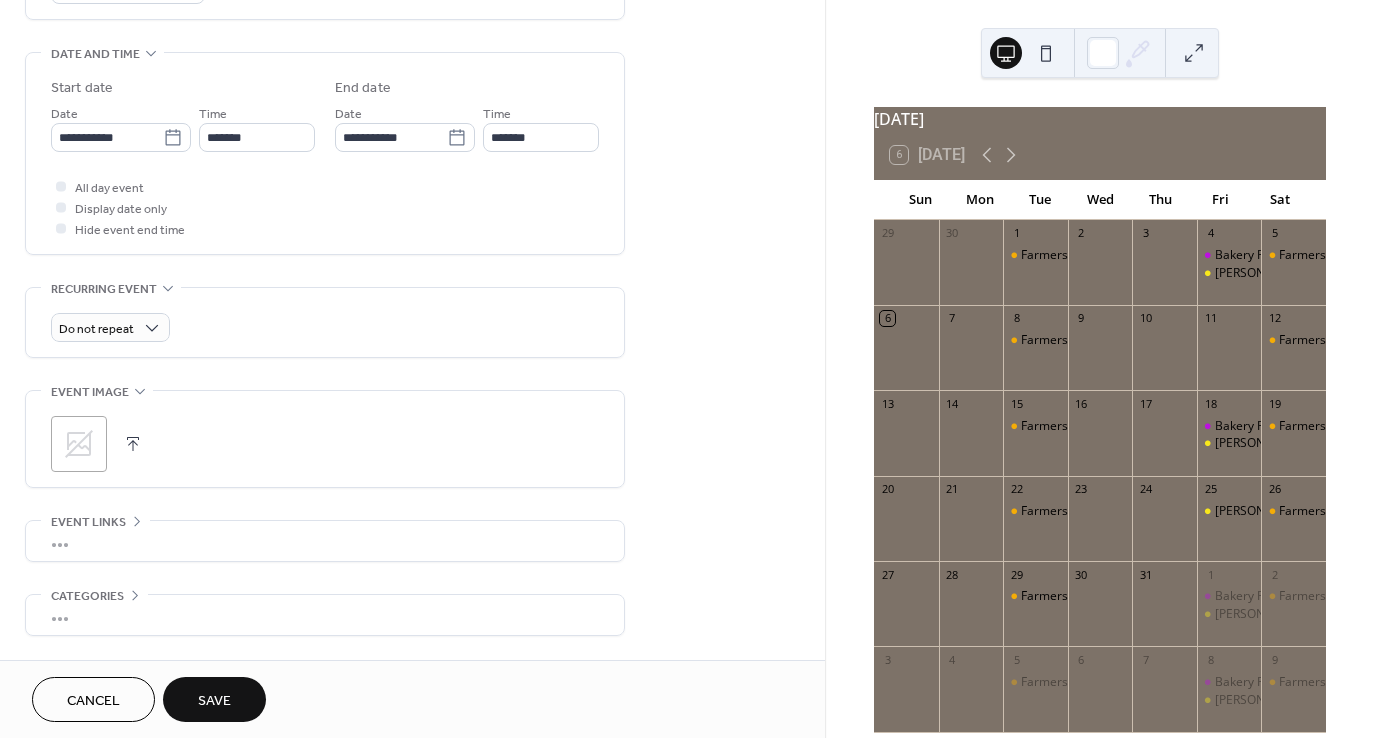 scroll, scrollTop: 600, scrollLeft: 0, axis: vertical 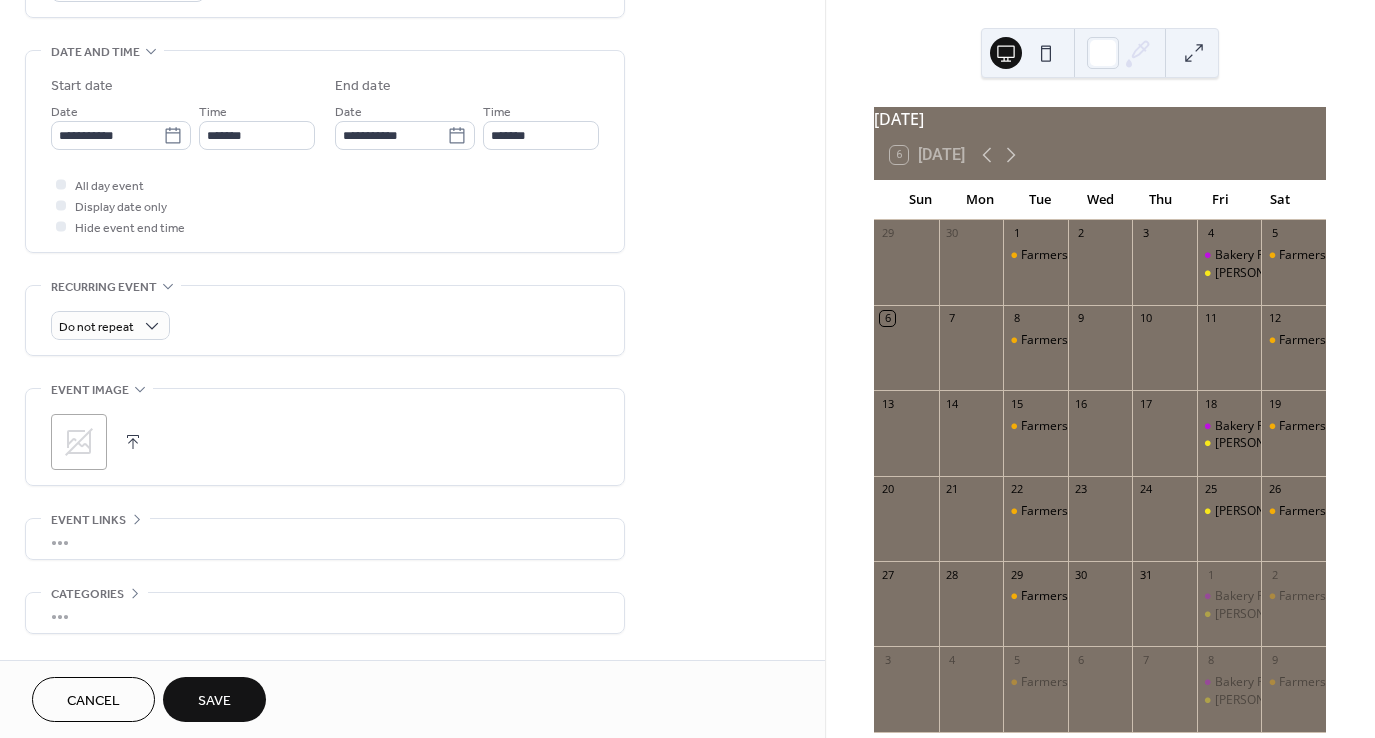 click on "Save" at bounding box center (214, 699) 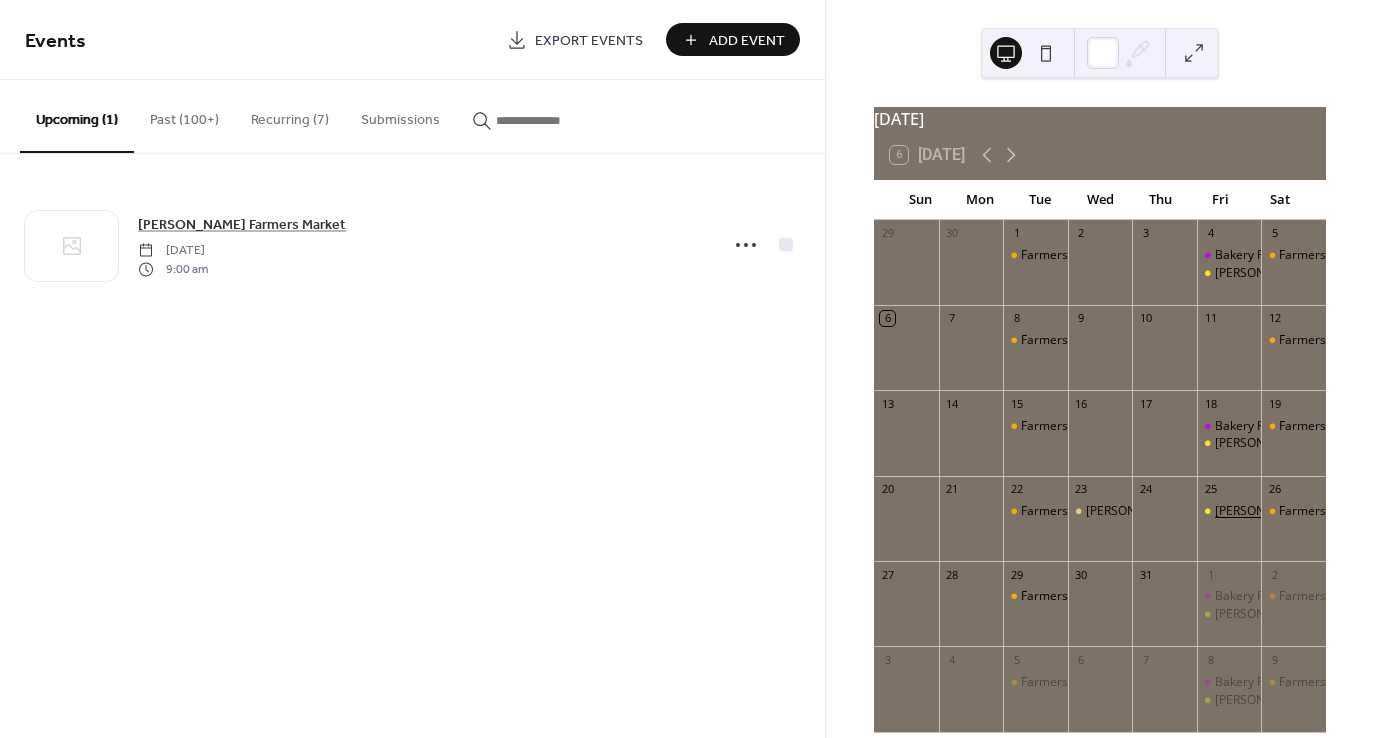 click on "[PERSON_NAME] Farmers Market" at bounding box center (1308, 511) 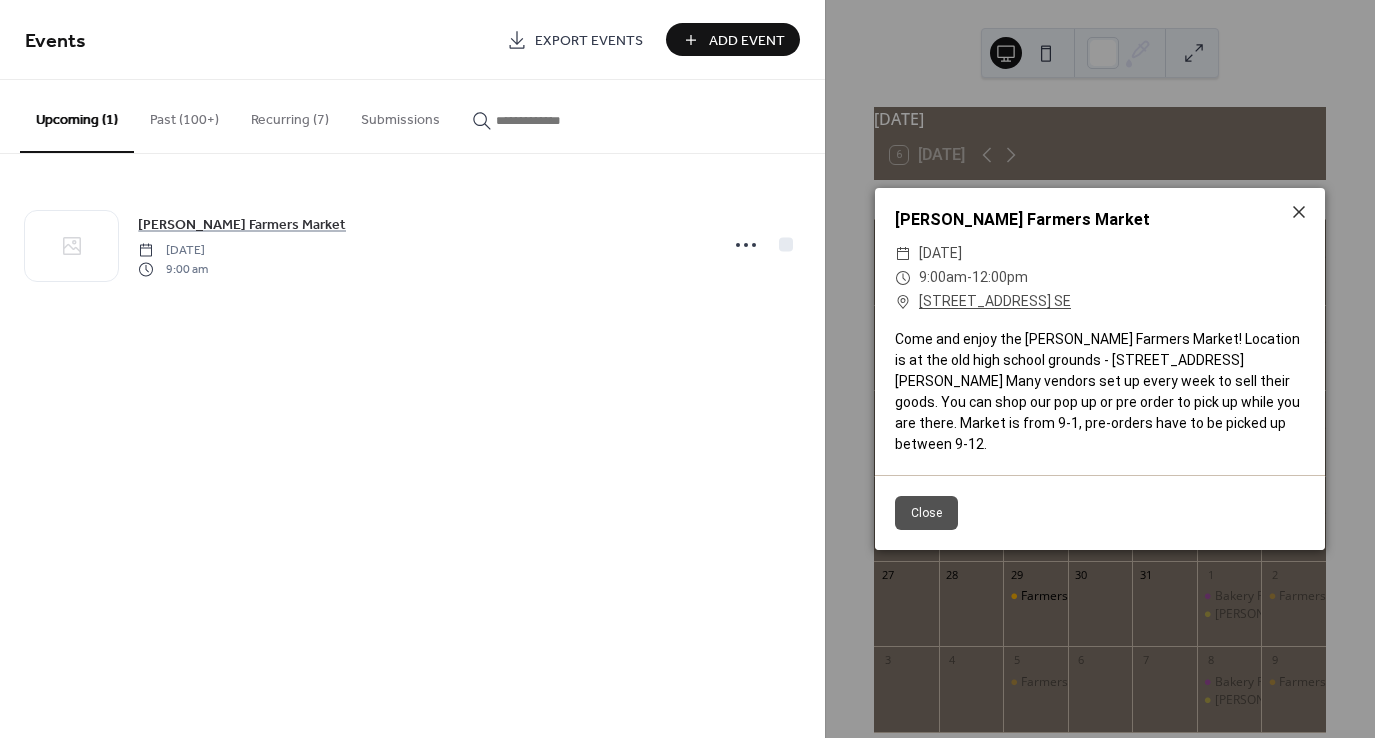 click on "Close" at bounding box center (926, 513) 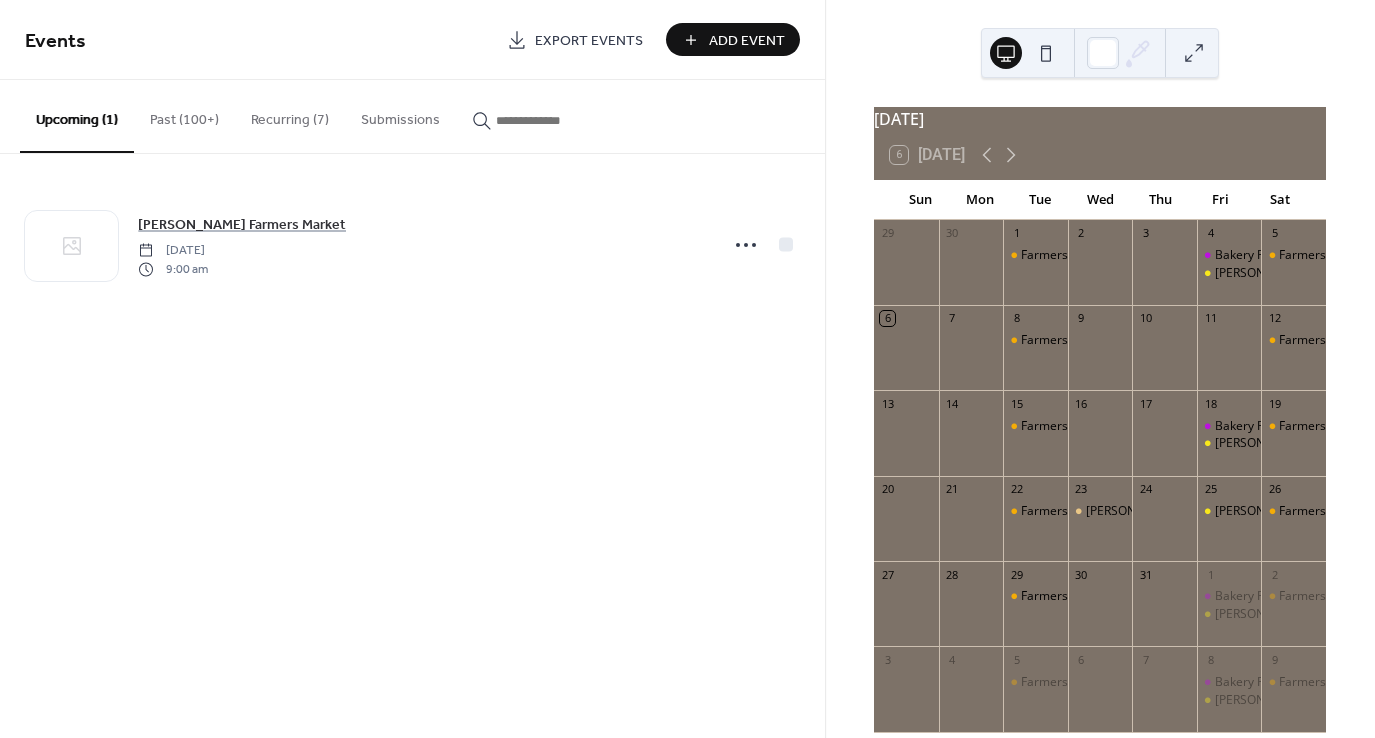 click on "Recurring  (7)" at bounding box center [290, 115] 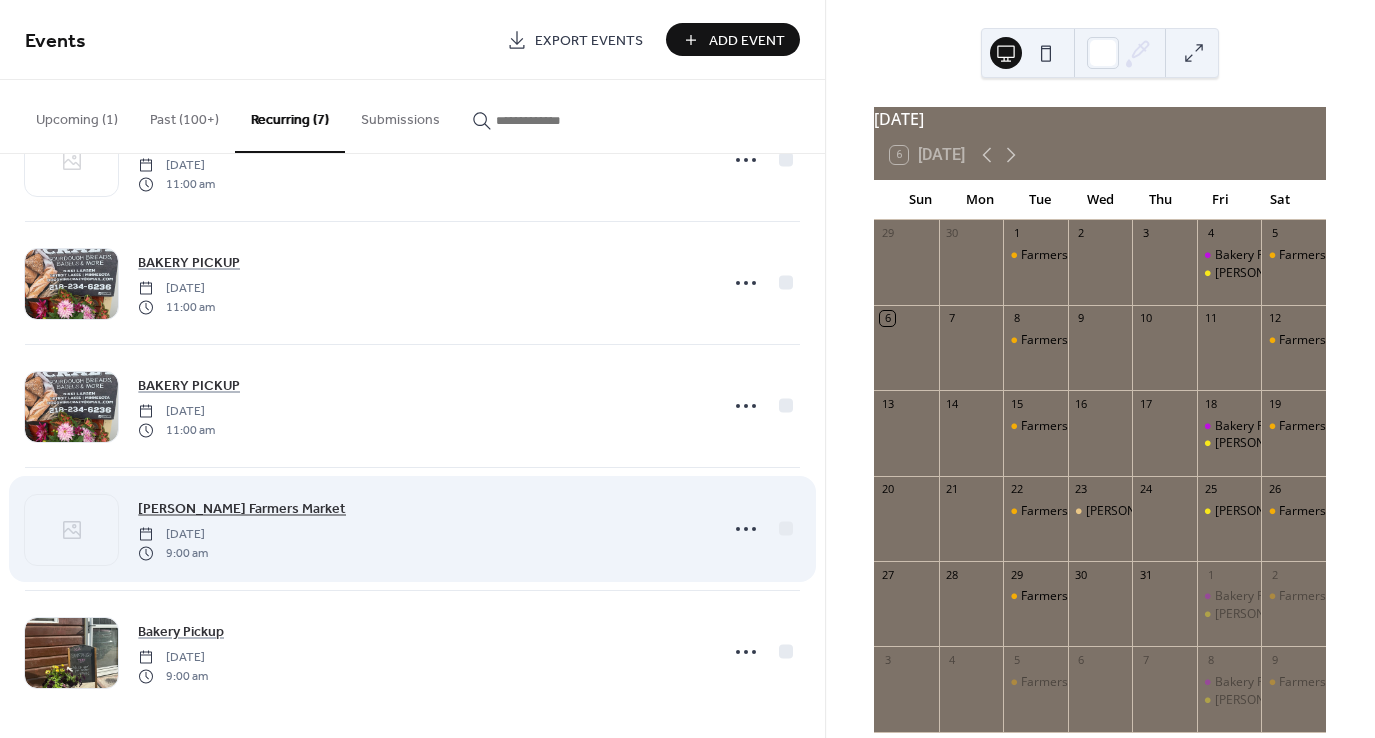 scroll, scrollTop: 333, scrollLeft: 0, axis: vertical 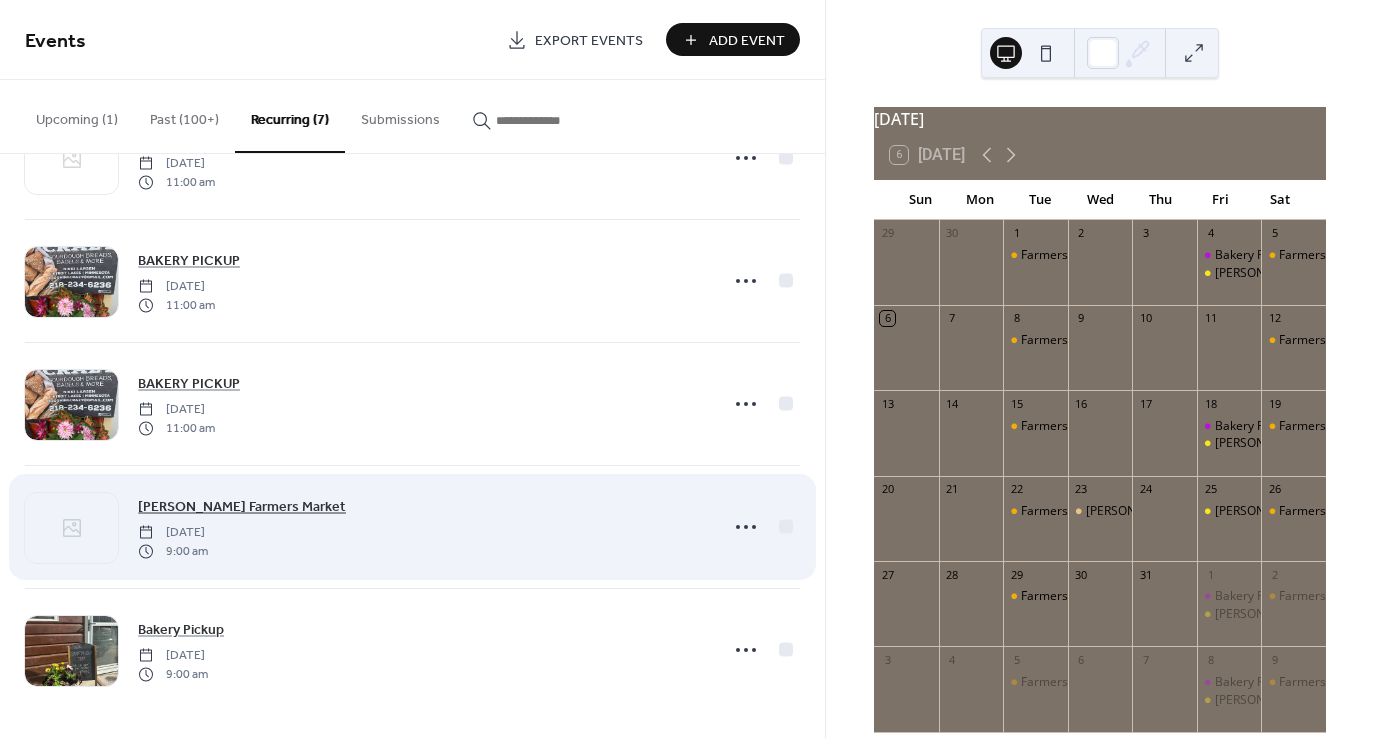 click on "[PERSON_NAME] Farmers Market" at bounding box center [242, 507] 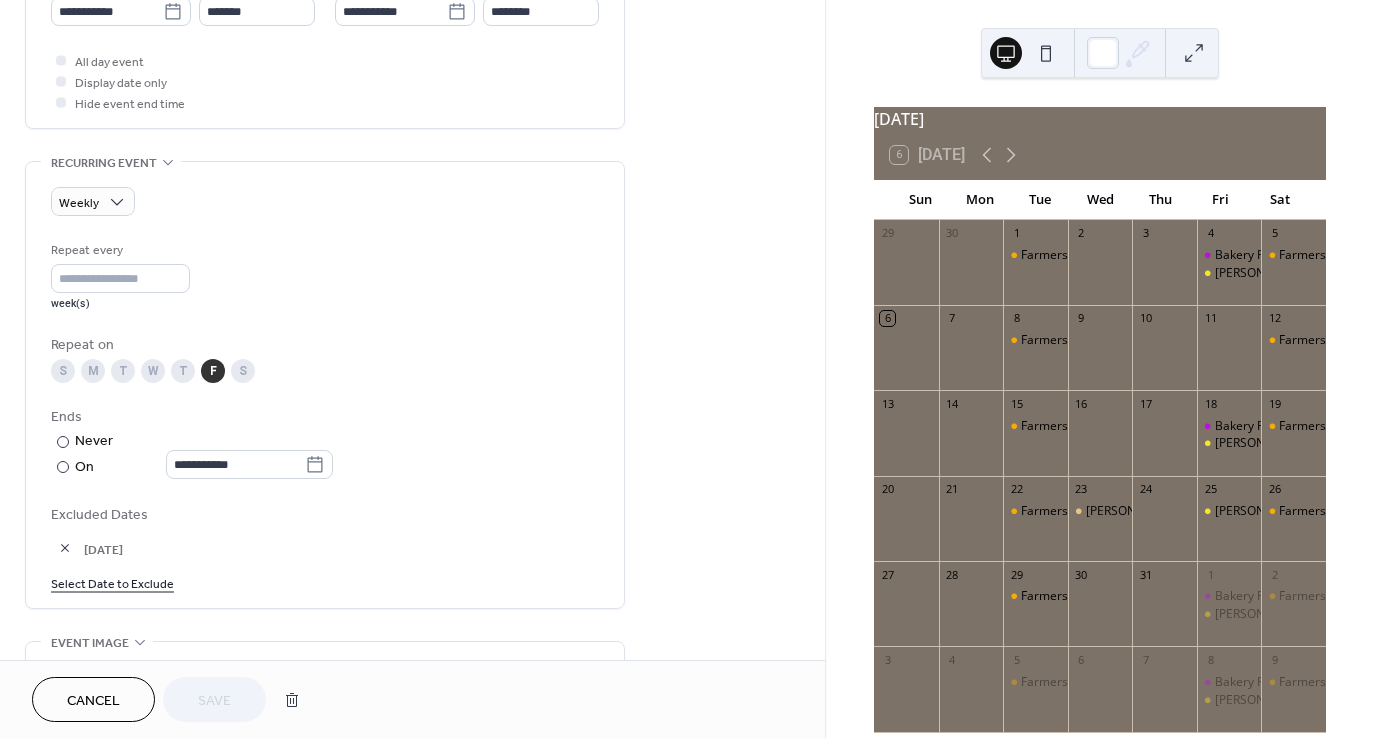 scroll, scrollTop: 800, scrollLeft: 0, axis: vertical 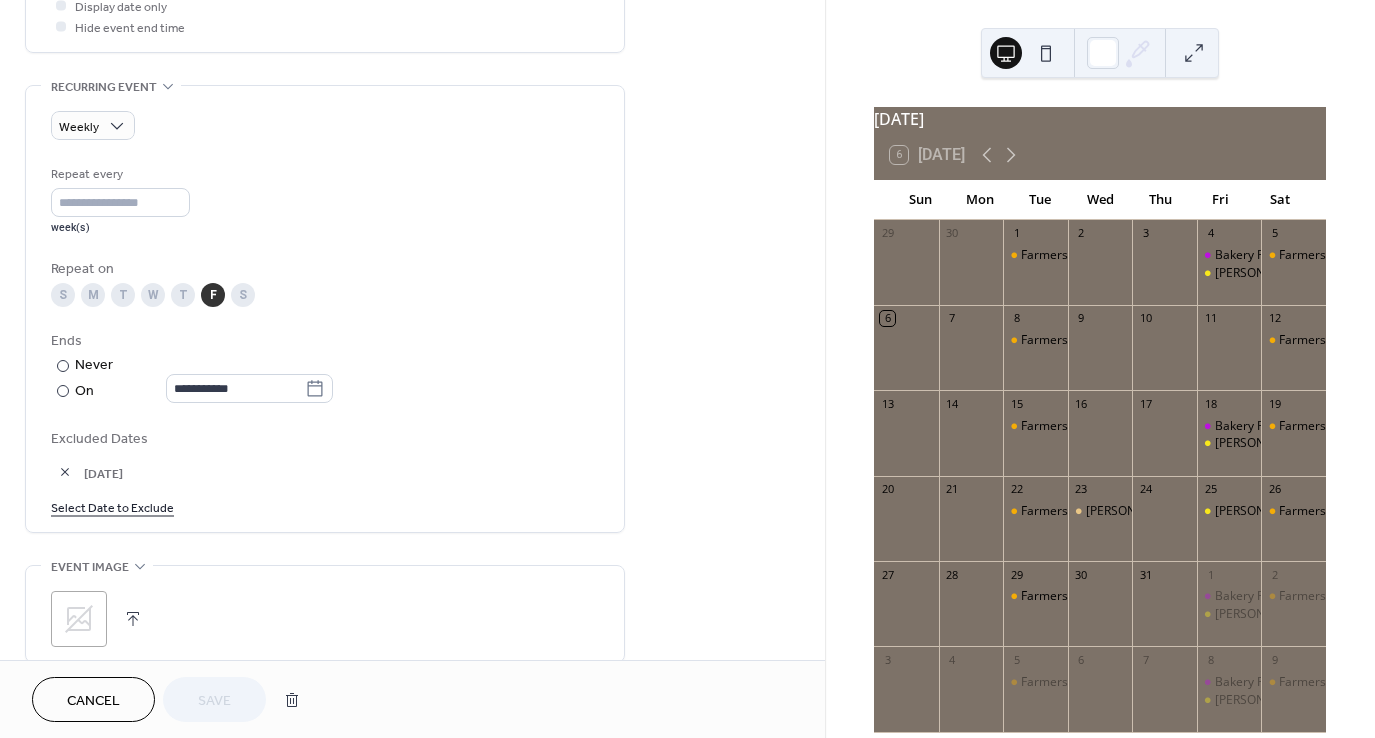 click on "Select Date to Exclude" at bounding box center (112, 506) 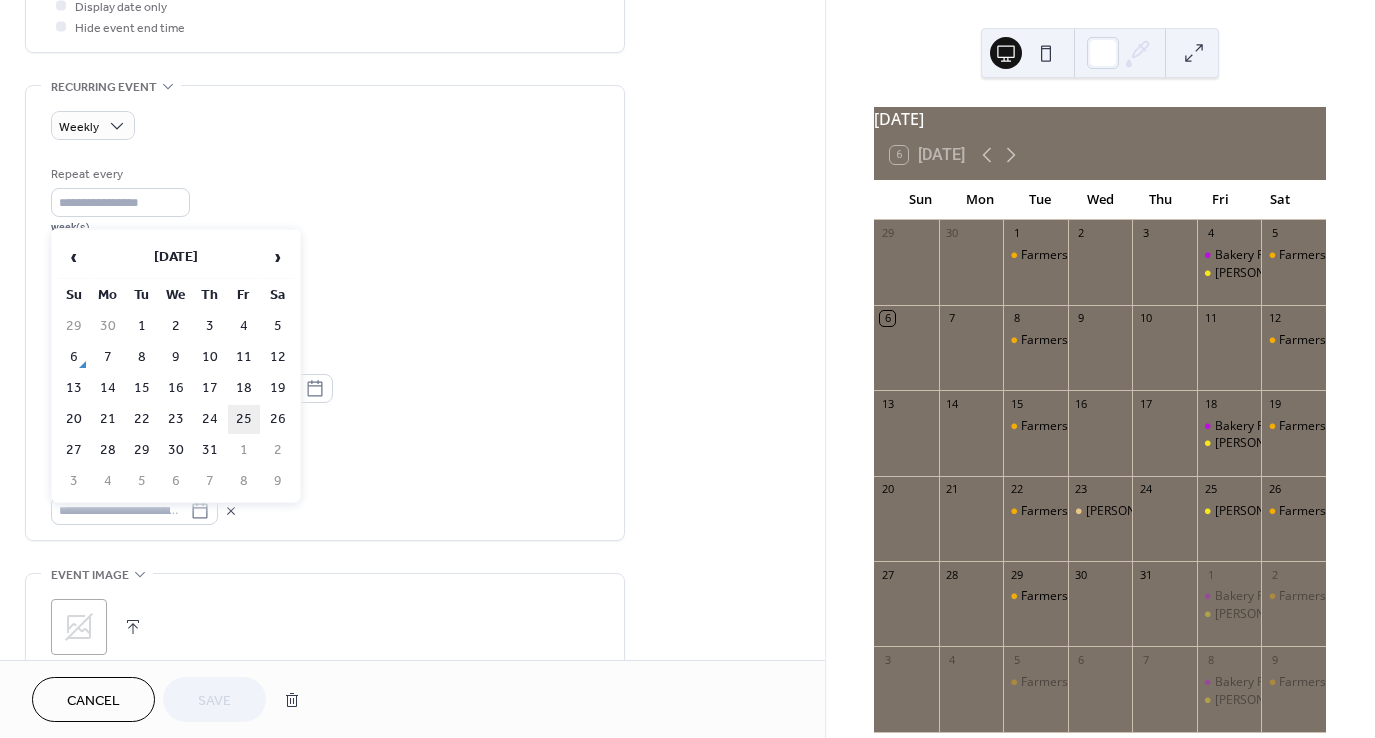 click on "25" at bounding box center (244, 419) 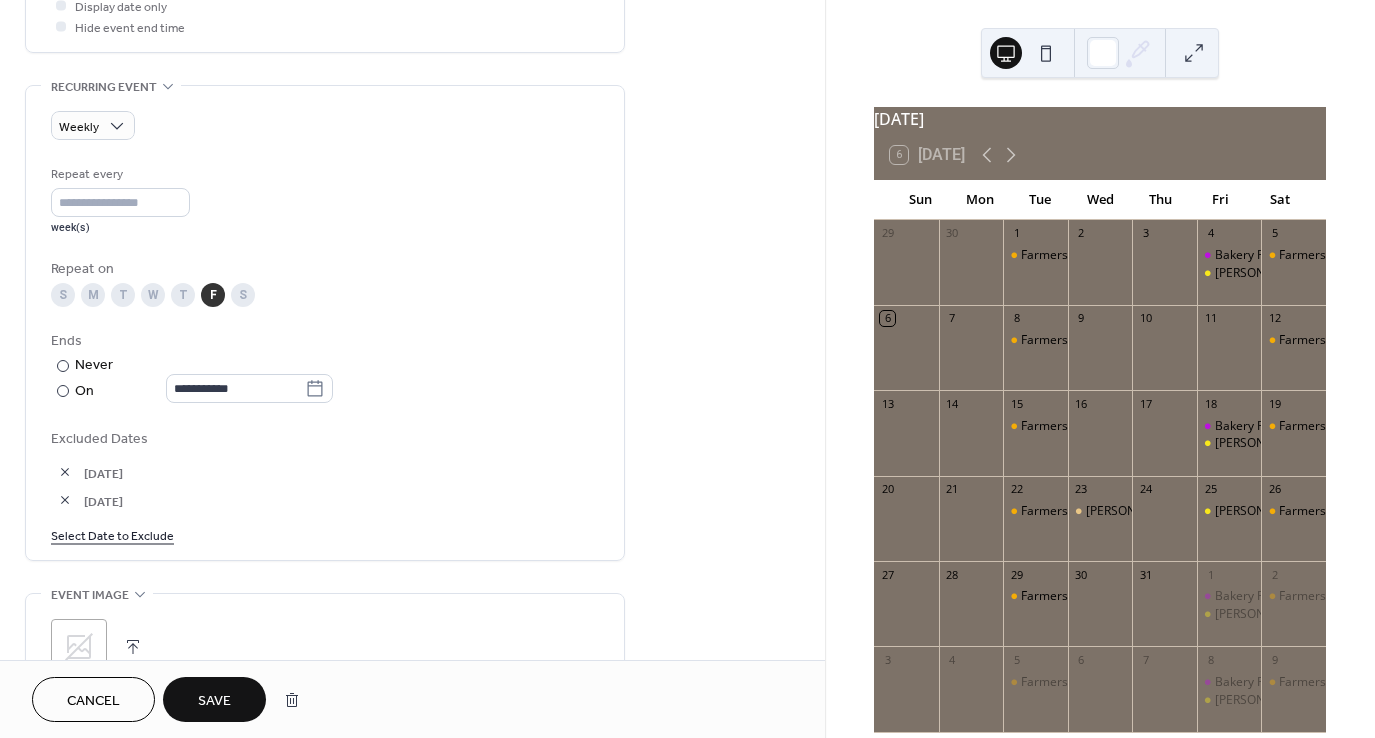 click on "Save" at bounding box center [214, 701] 